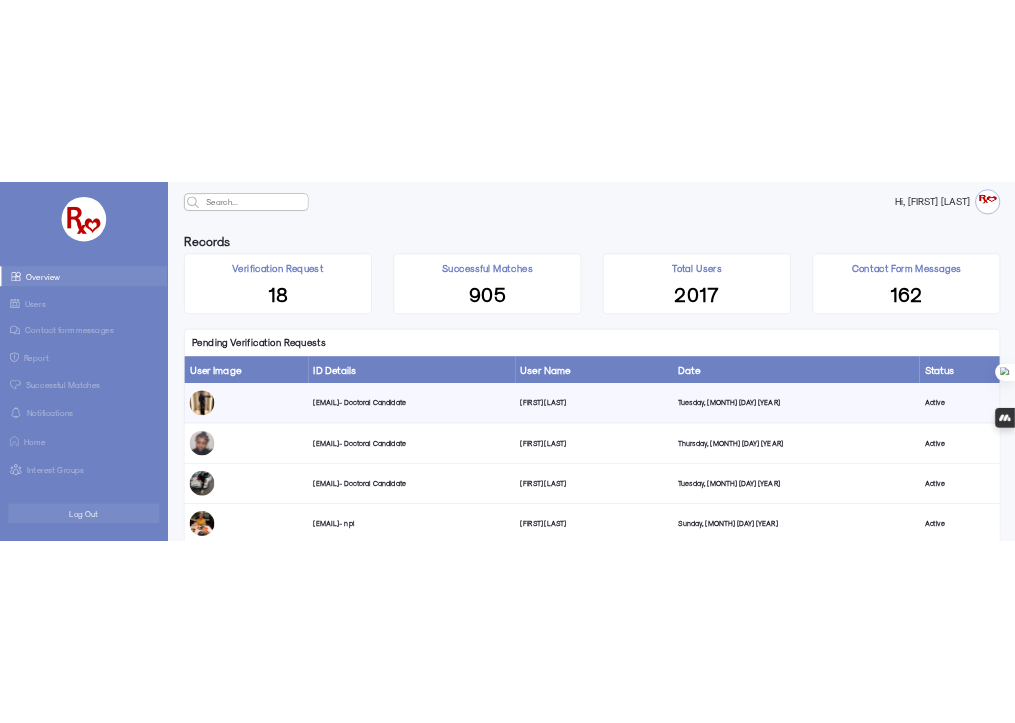 scroll, scrollTop: 0, scrollLeft: 0, axis: both 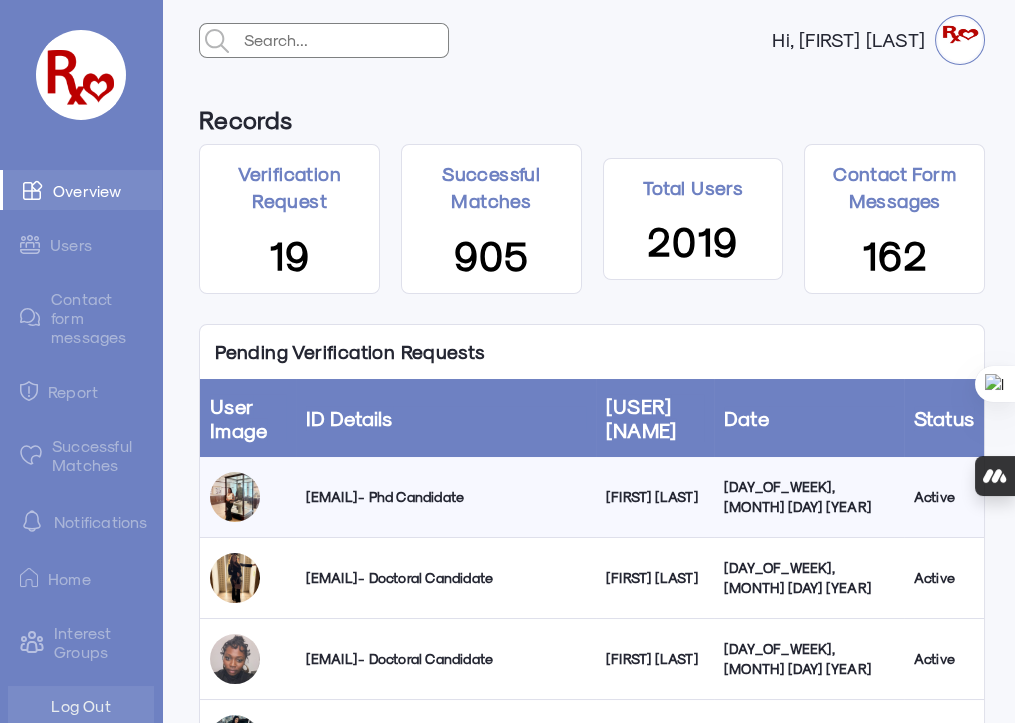 click on "Successful Matches" 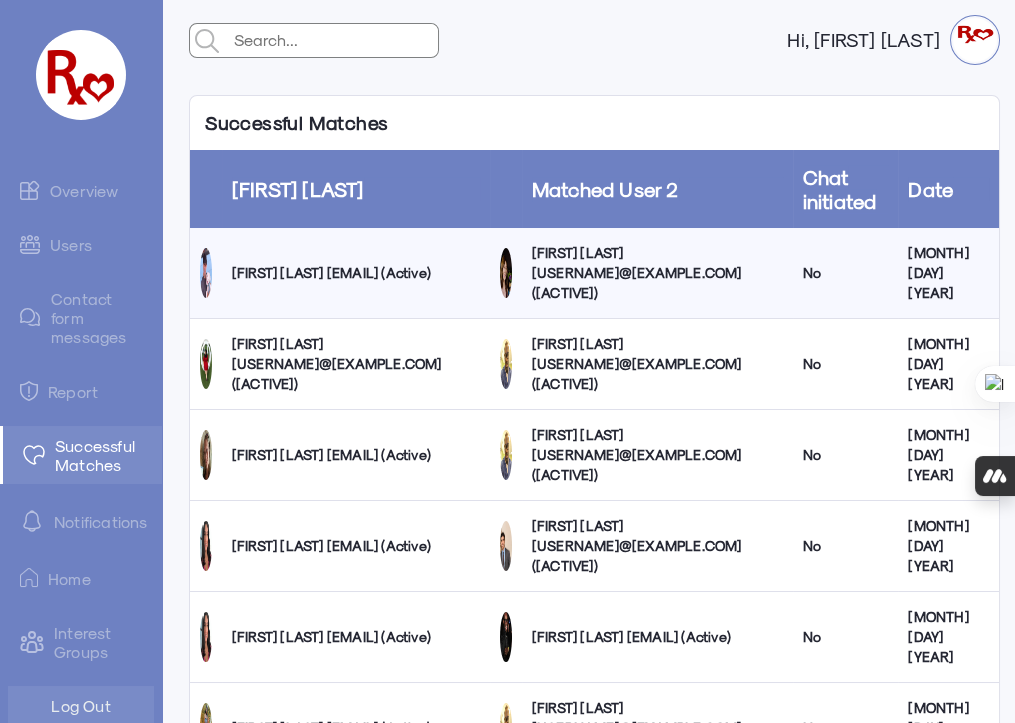 click on "Users" 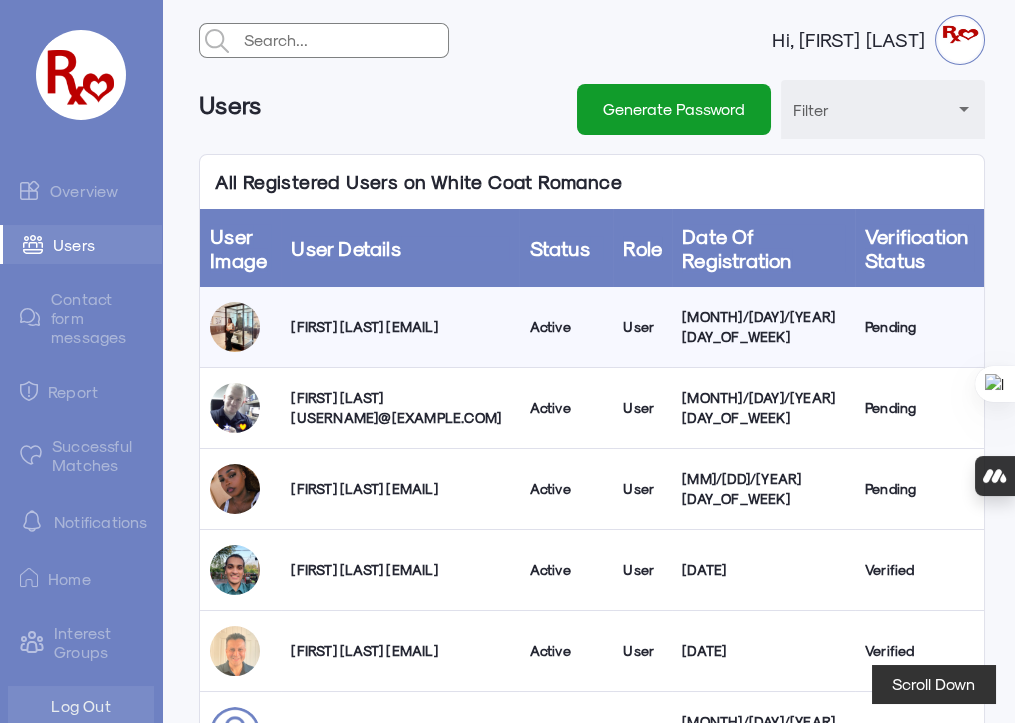 click on "Overview" 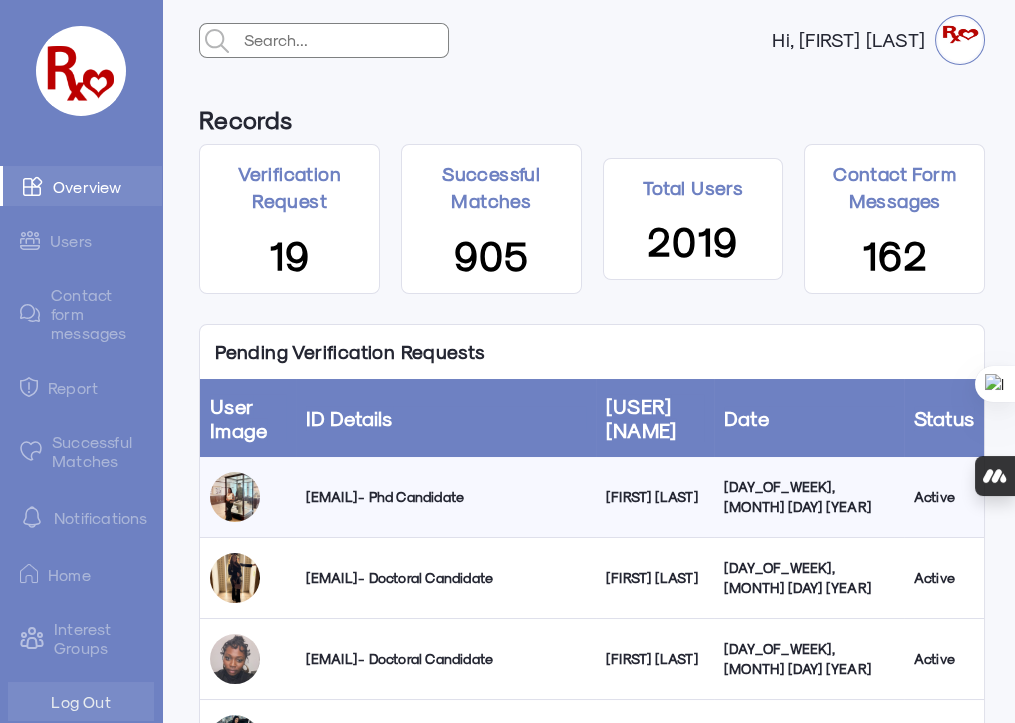 scroll, scrollTop: 0, scrollLeft: 0, axis: both 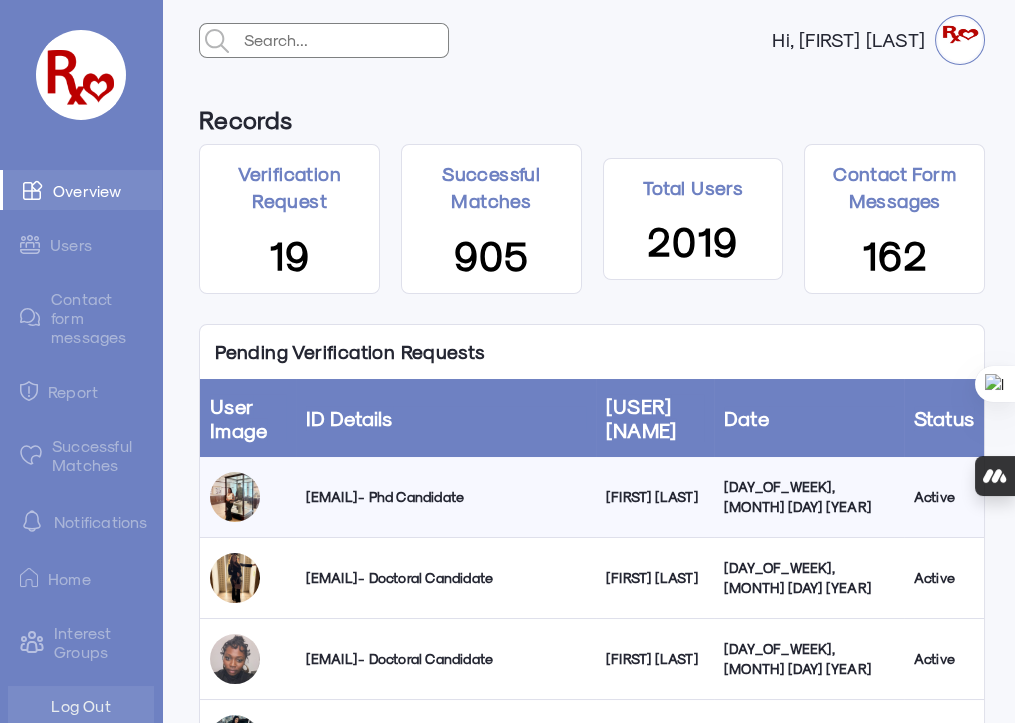 click on "Notifications" 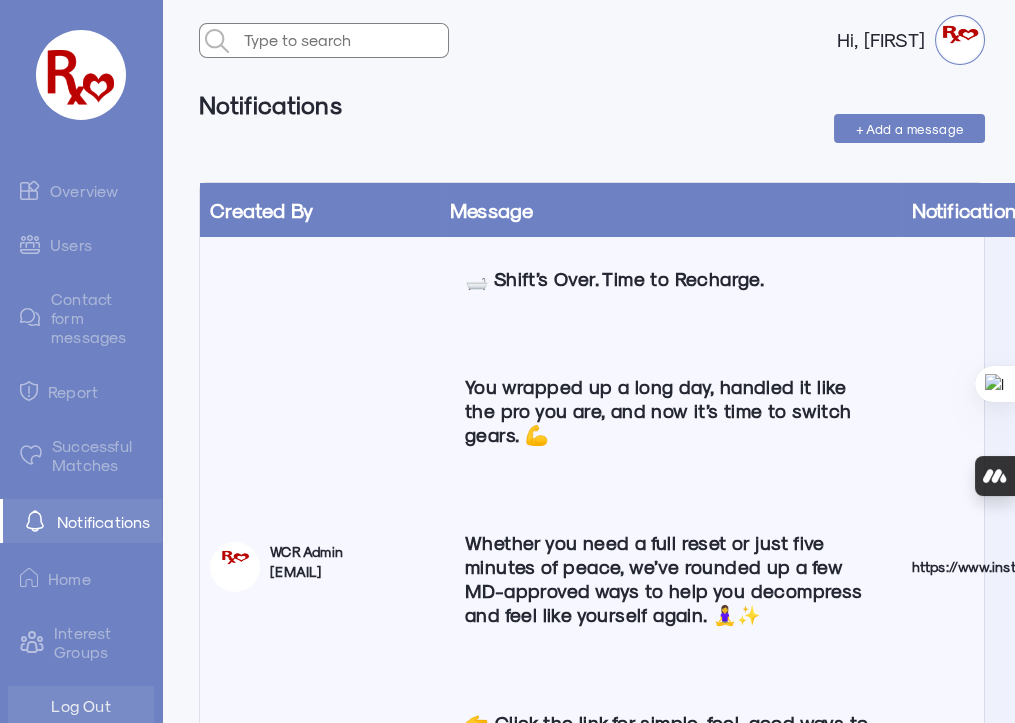 click on "+ Add a message" at bounding box center [910, 128] 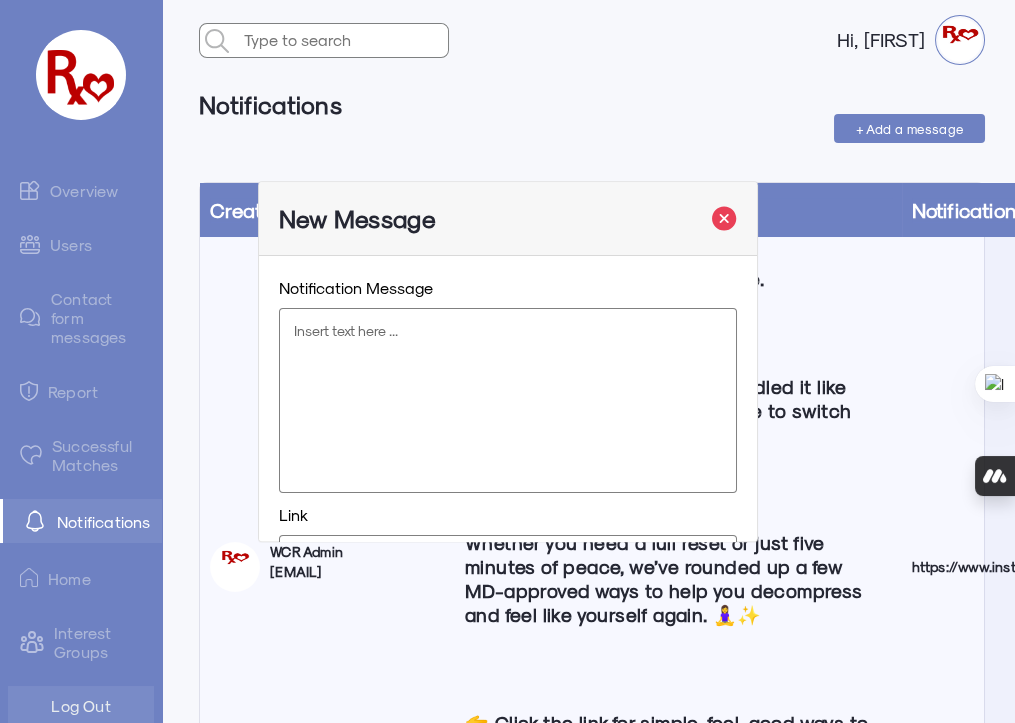 click 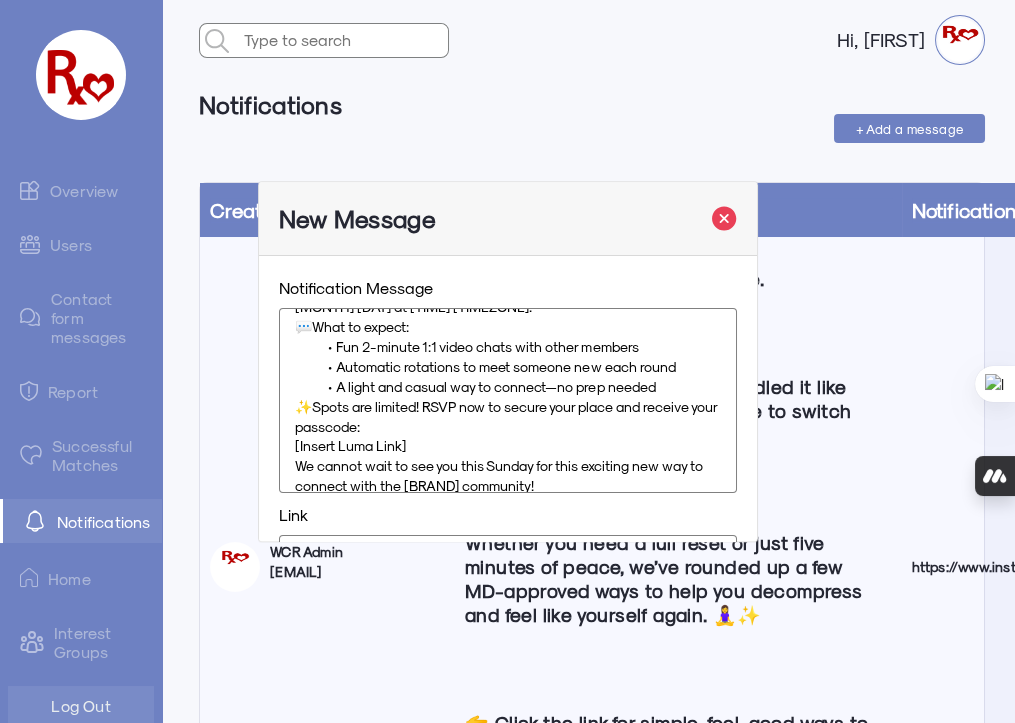 drag, startPoint x: 421, startPoint y: 448, endPoint x: 287, endPoint y: 445, distance: 134.03358 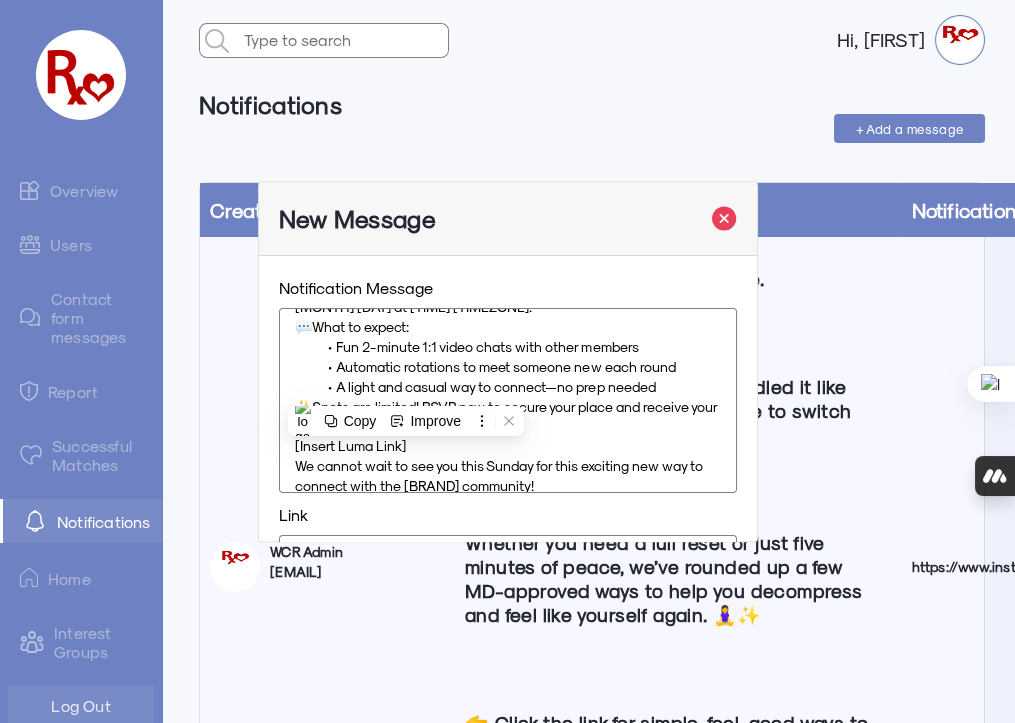 type 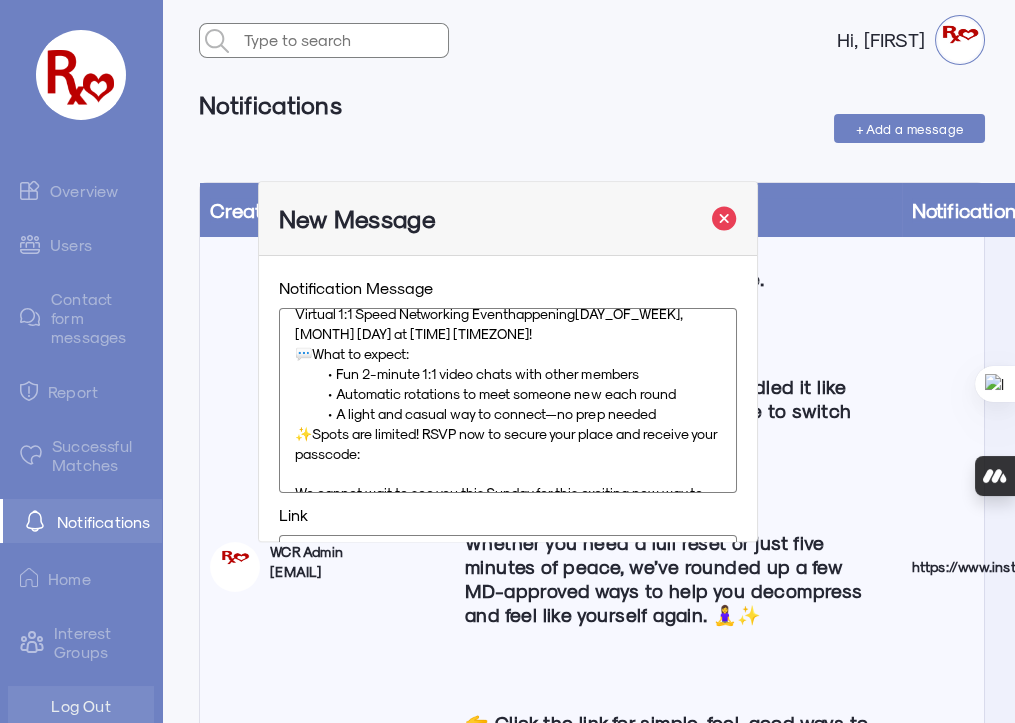 scroll, scrollTop: 0, scrollLeft: 0, axis: both 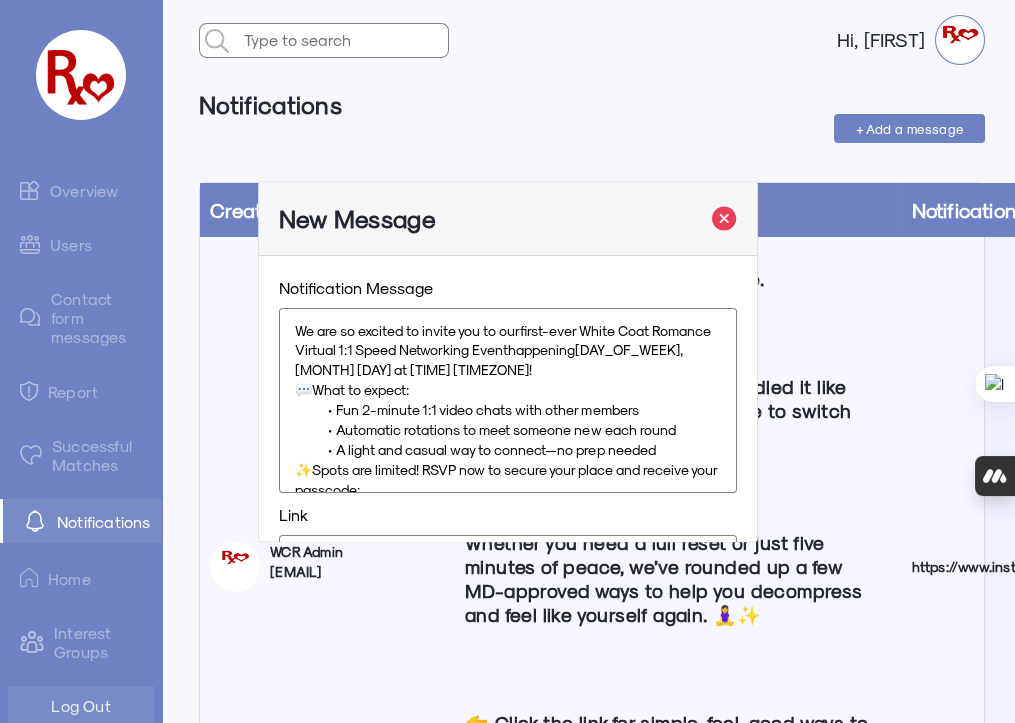 click on "💬  What to expect:" 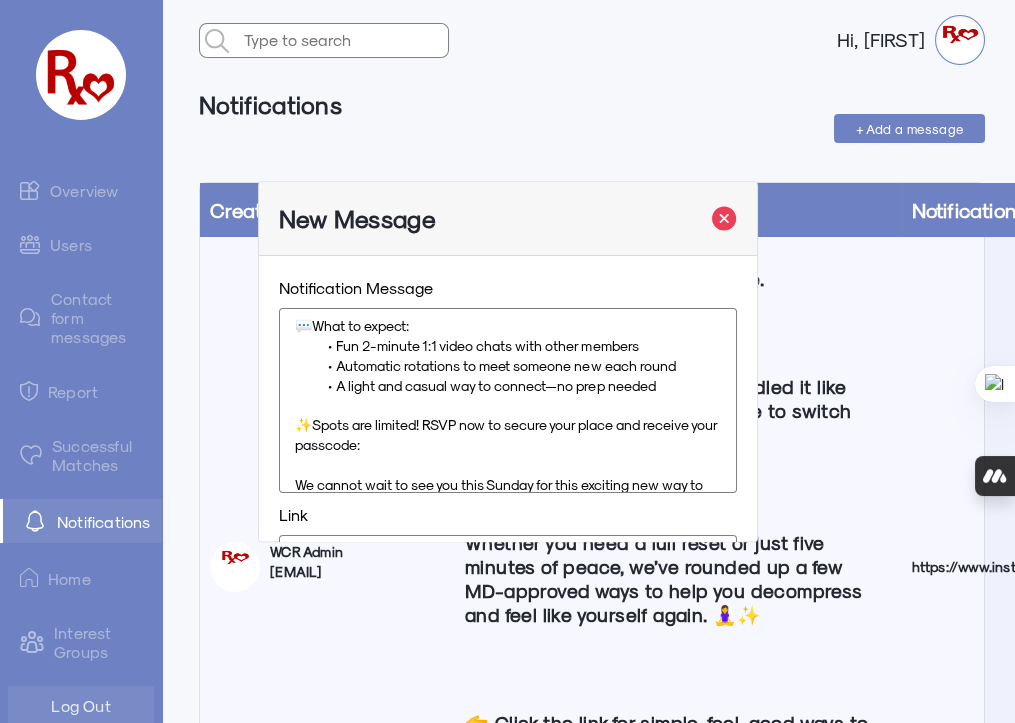 scroll, scrollTop: 104, scrollLeft: 0, axis: vertical 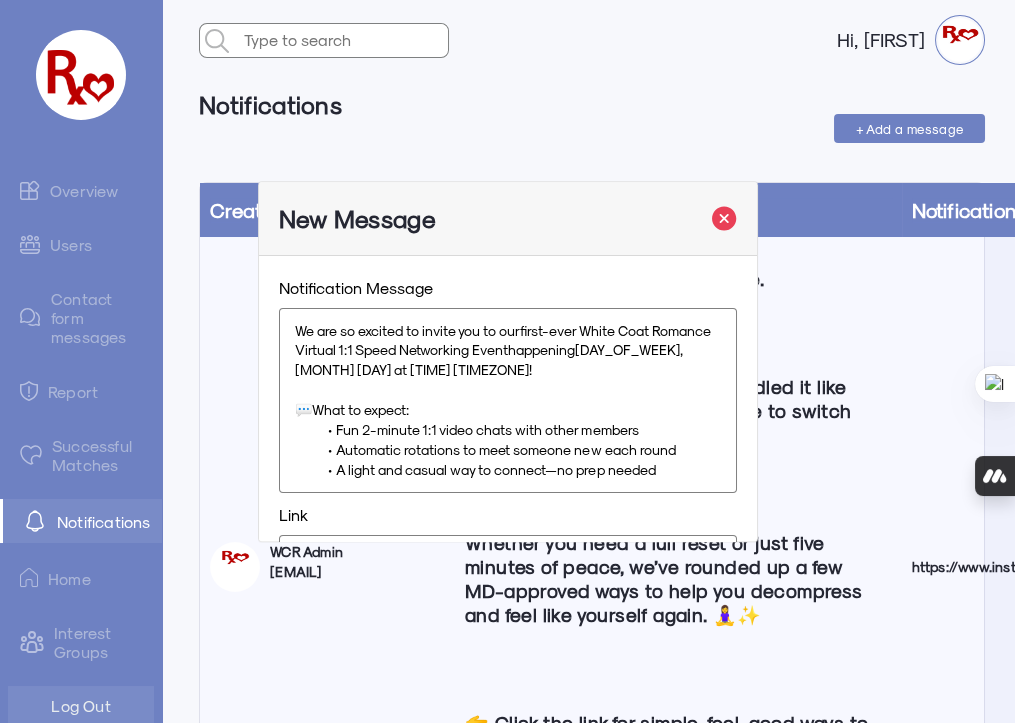click on "[DAY_OF_WEEK], [MONTH] [DAY] at [TIME] [TIMEZONE]" 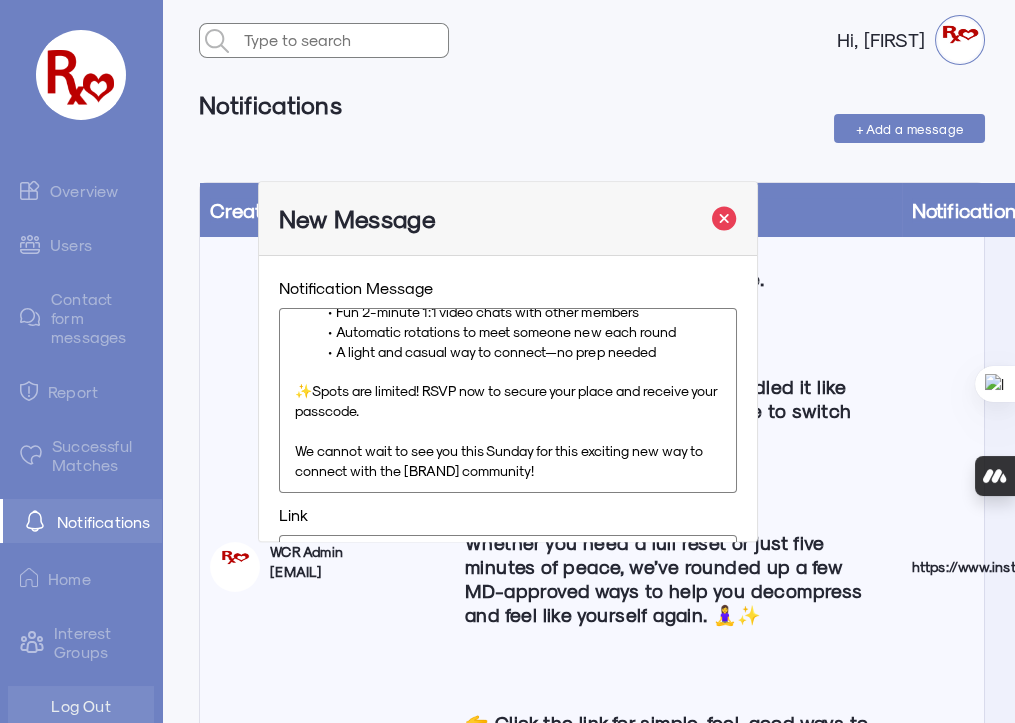 scroll, scrollTop: 0, scrollLeft: 0, axis: both 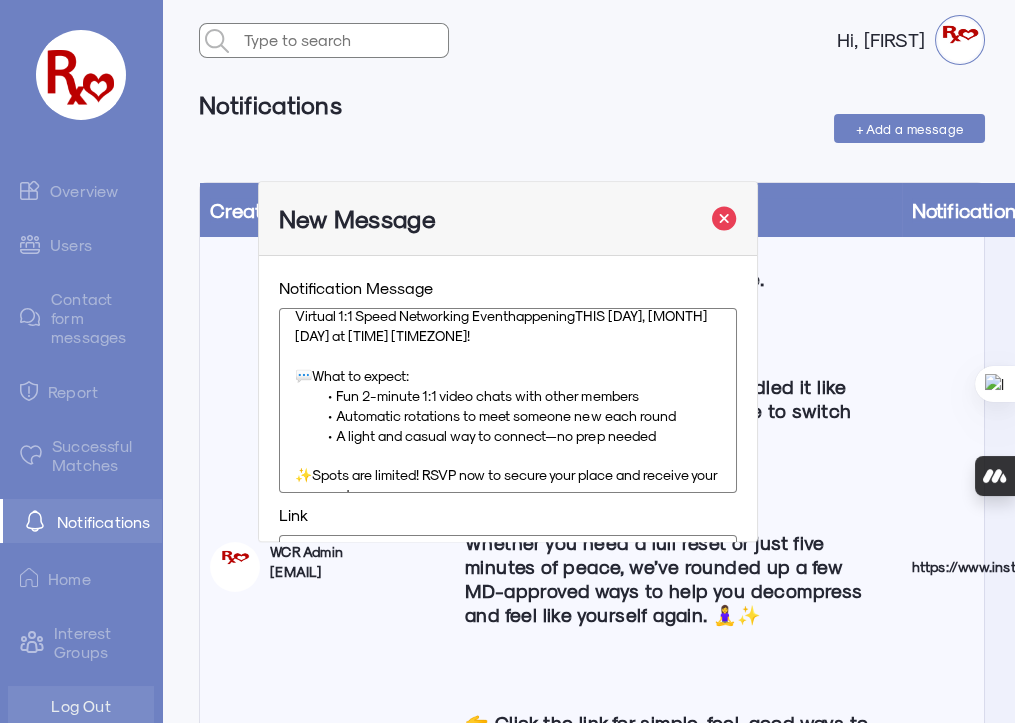 click on "A light and casual way to connect—no prep needed" 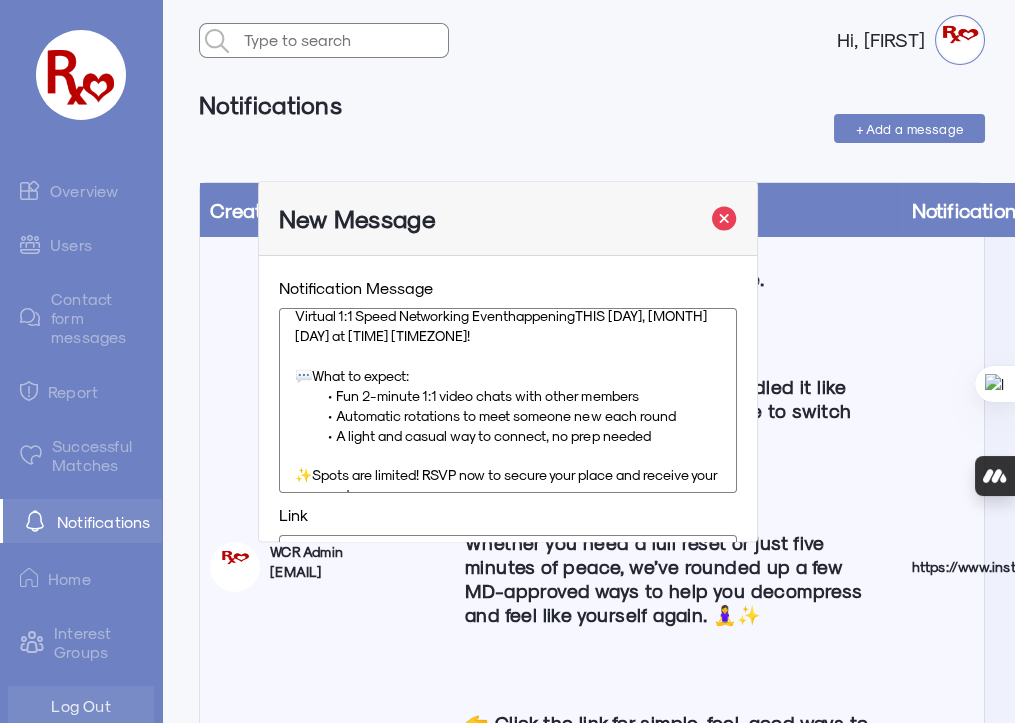 click on "💬  What to expect:" 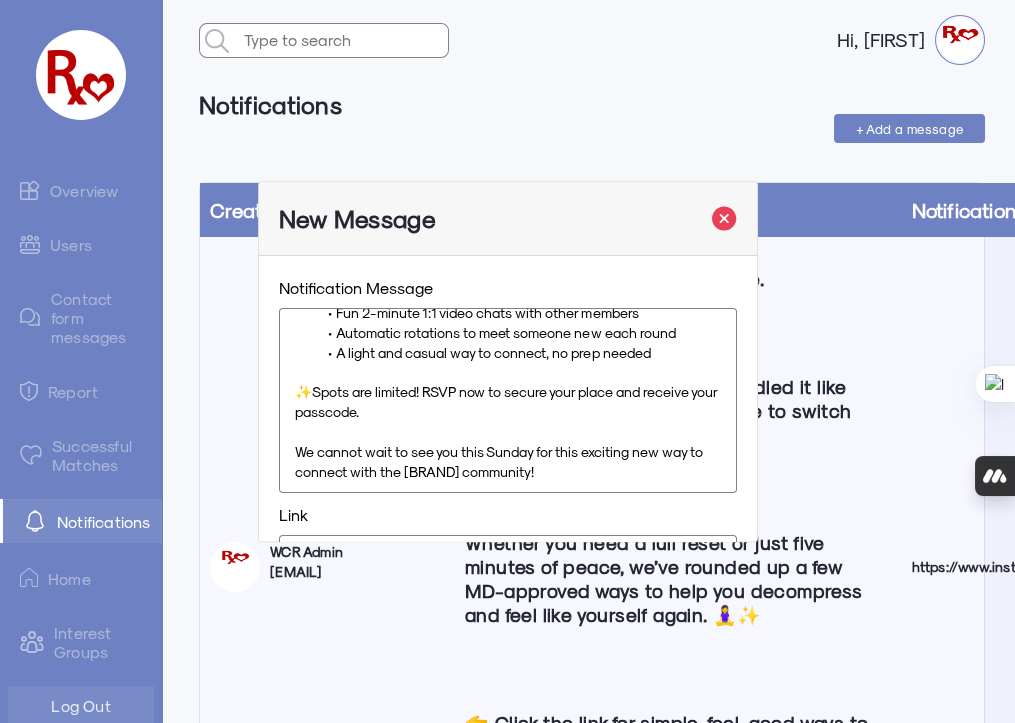 scroll, scrollTop: 118, scrollLeft: 0, axis: vertical 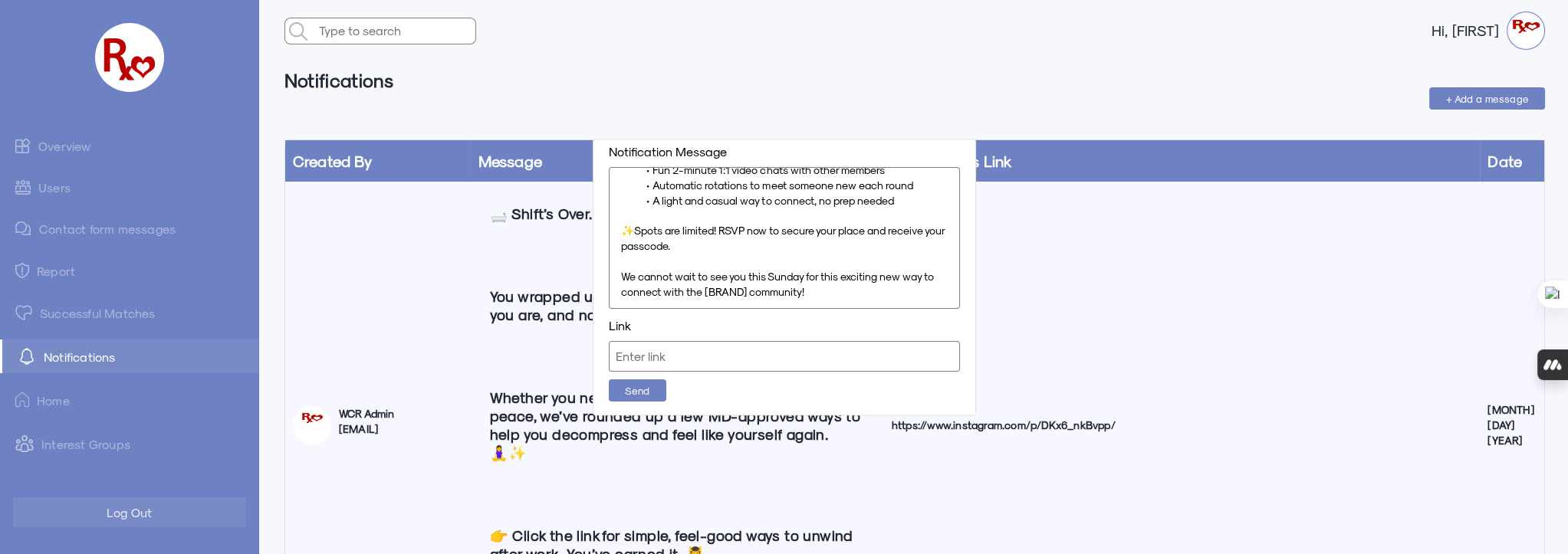click 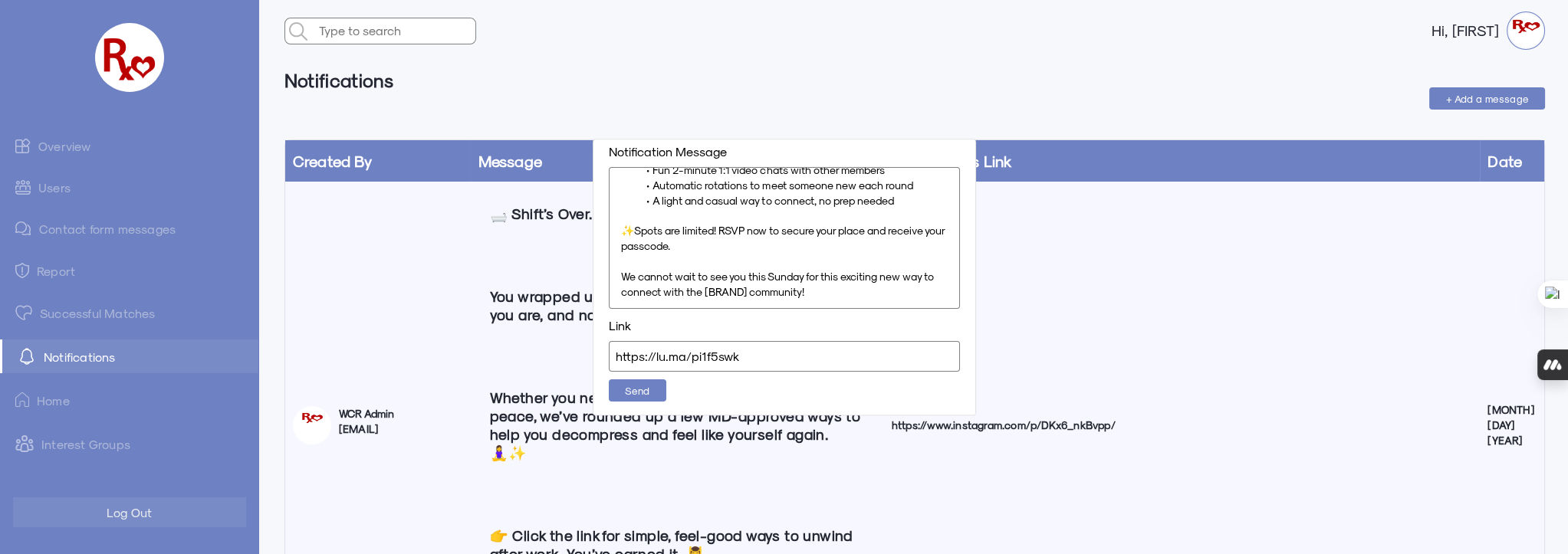 type on "https://lu.ma/pi1f5swk" 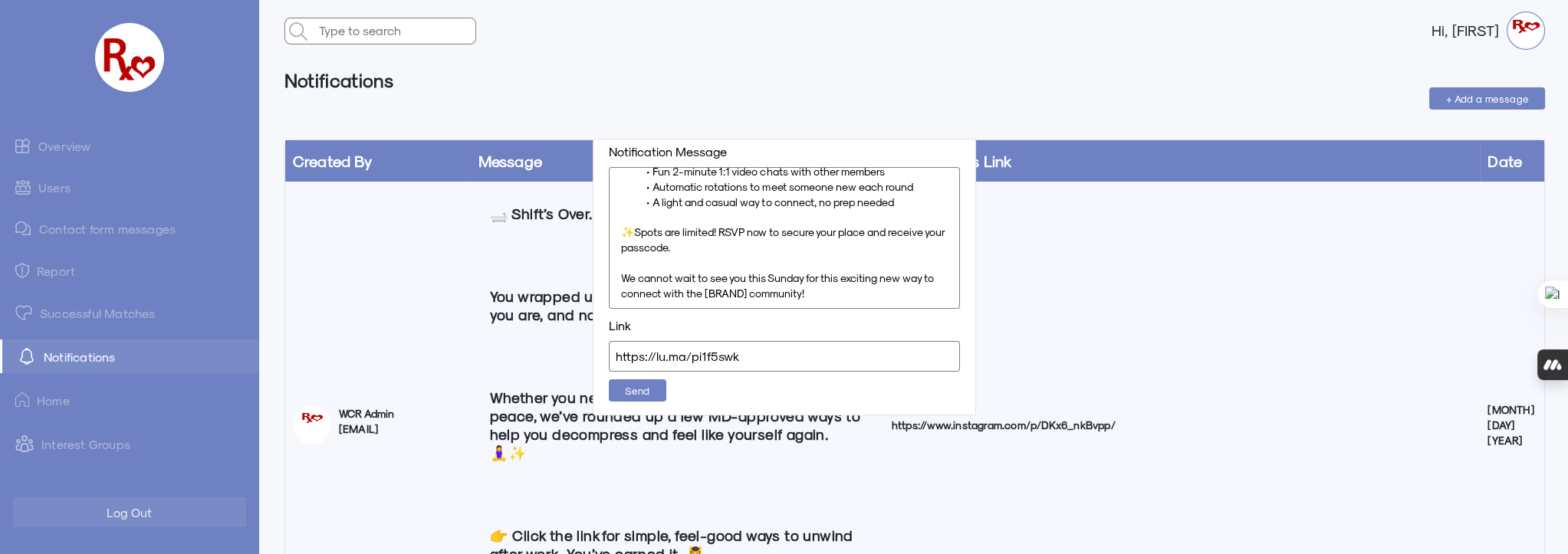 scroll, scrollTop: 0, scrollLeft: 0, axis: both 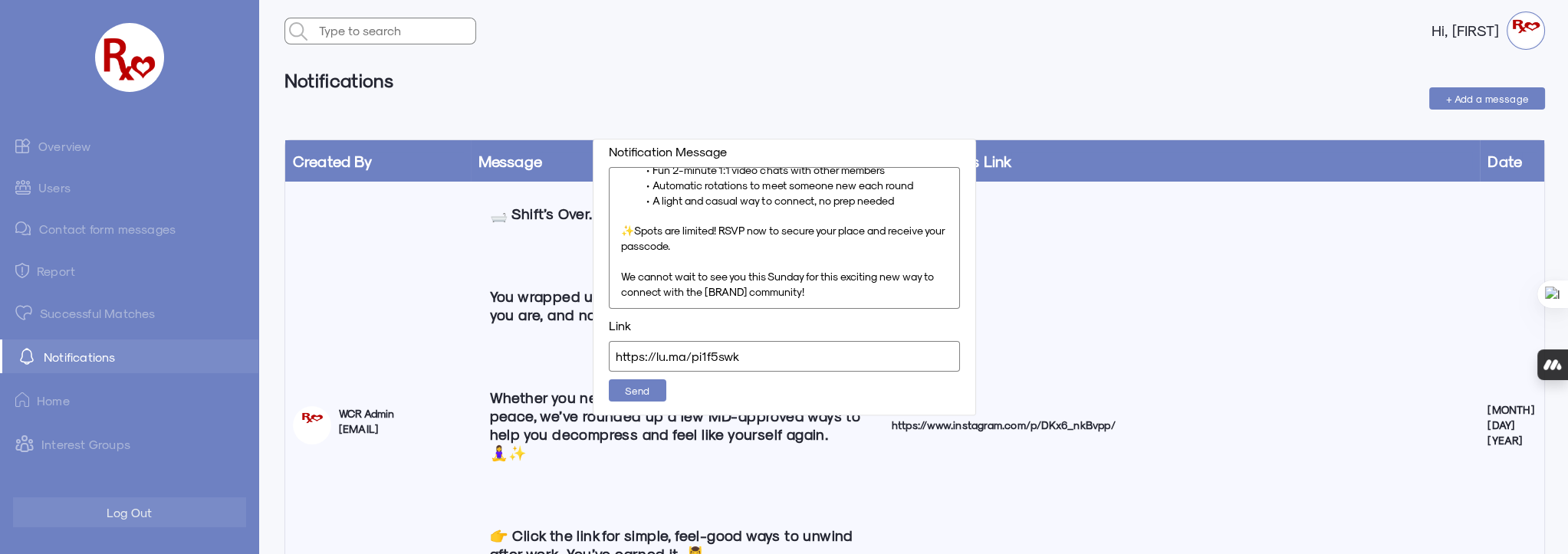 drag, startPoint x: 621, startPoint y: 180, endPoint x: 896, endPoint y: 316, distance: 306.79146 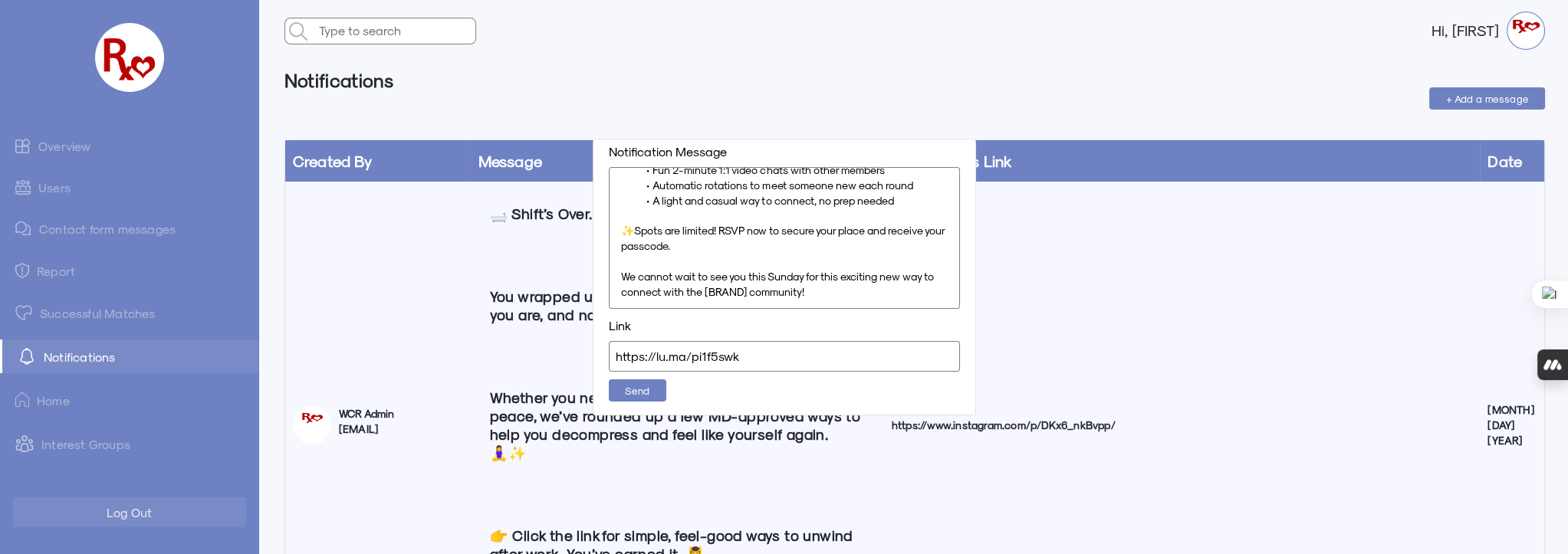 copy on "we are so excited to invite you to our [BRAND] Virtual 1:1 Speed Networking Event happening THIS [DAY_OF_WEEK], [MONTH] [DAY] at [TIME] [TIMEZONE] via Zoom ! 💬 What to expect: Fun 2-minute 1:1 video chats with other members Automatic rotations to meet someone new each round A light and casual way to connect, no prep needed ✨ Spots are limited! RSVP now to secure your place and receive your passcode. We cannot wait to see you this Sunday for this exciting new way to connect with the [BRAND] community!" 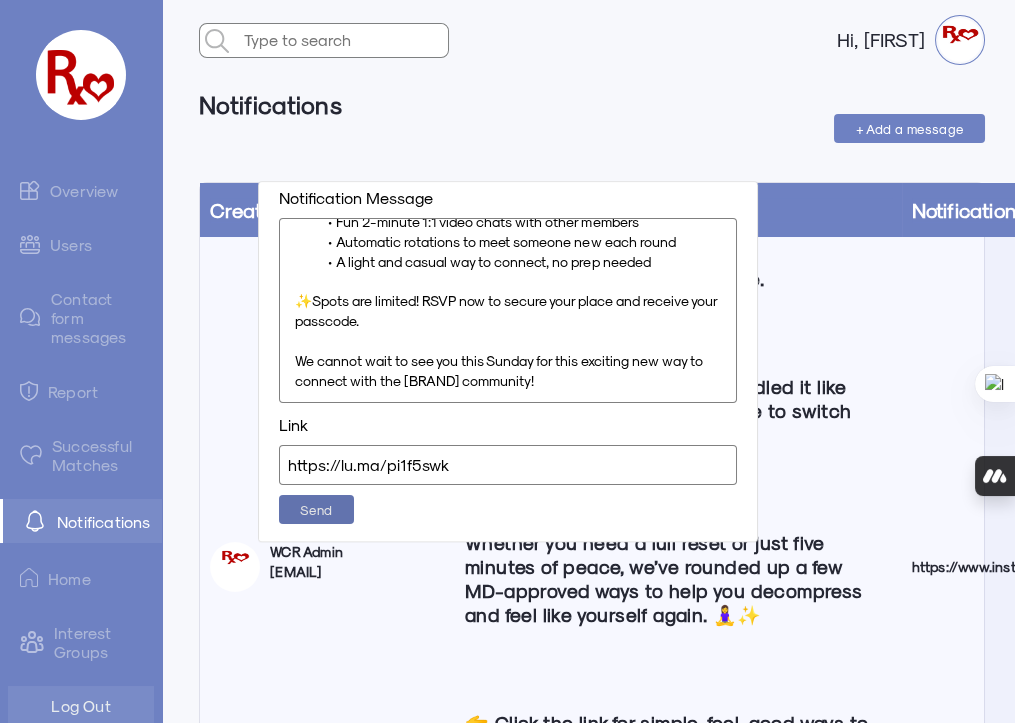 click on "Send" at bounding box center (316, 509) 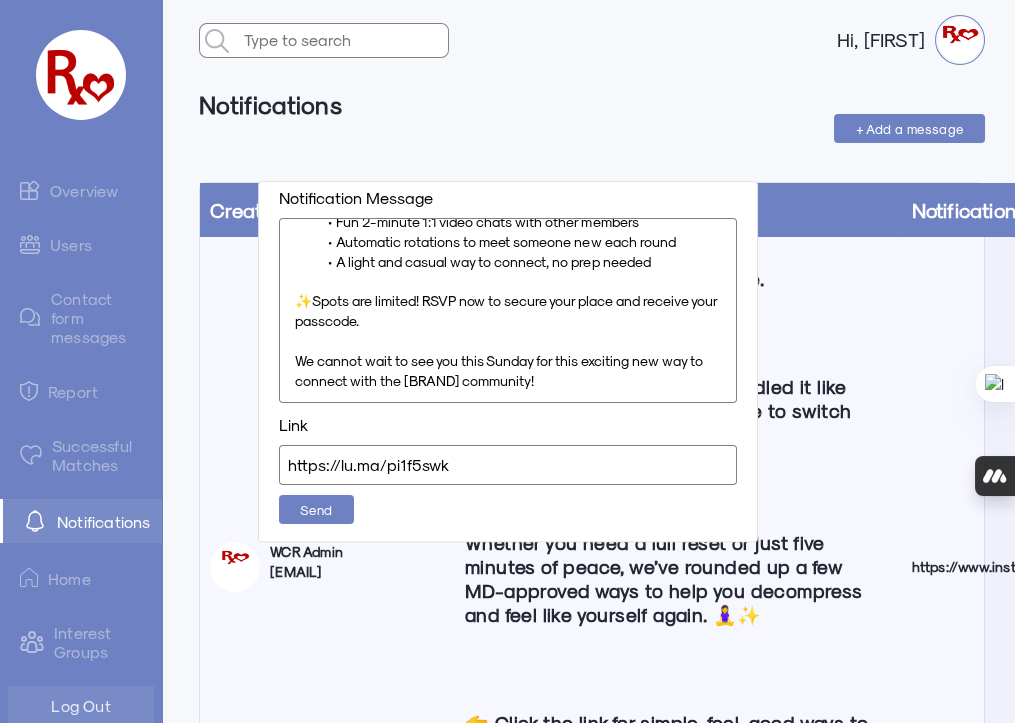 type 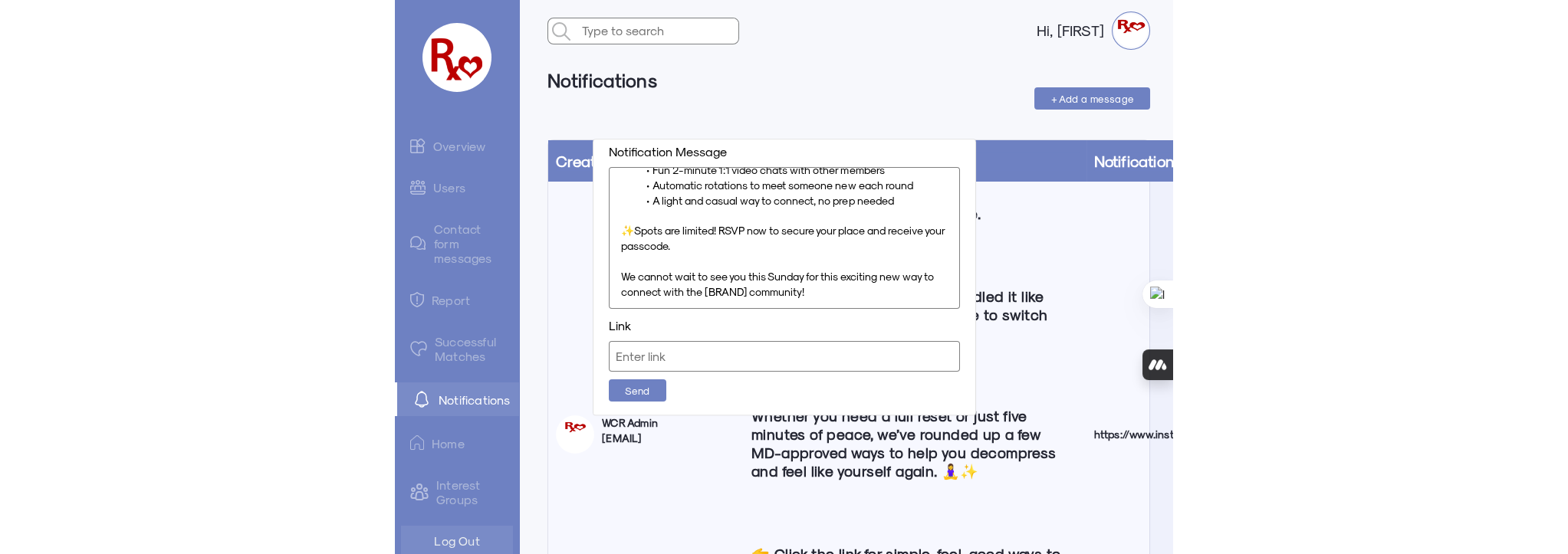 scroll, scrollTop: 0, scrollLeft: 0, axis: both 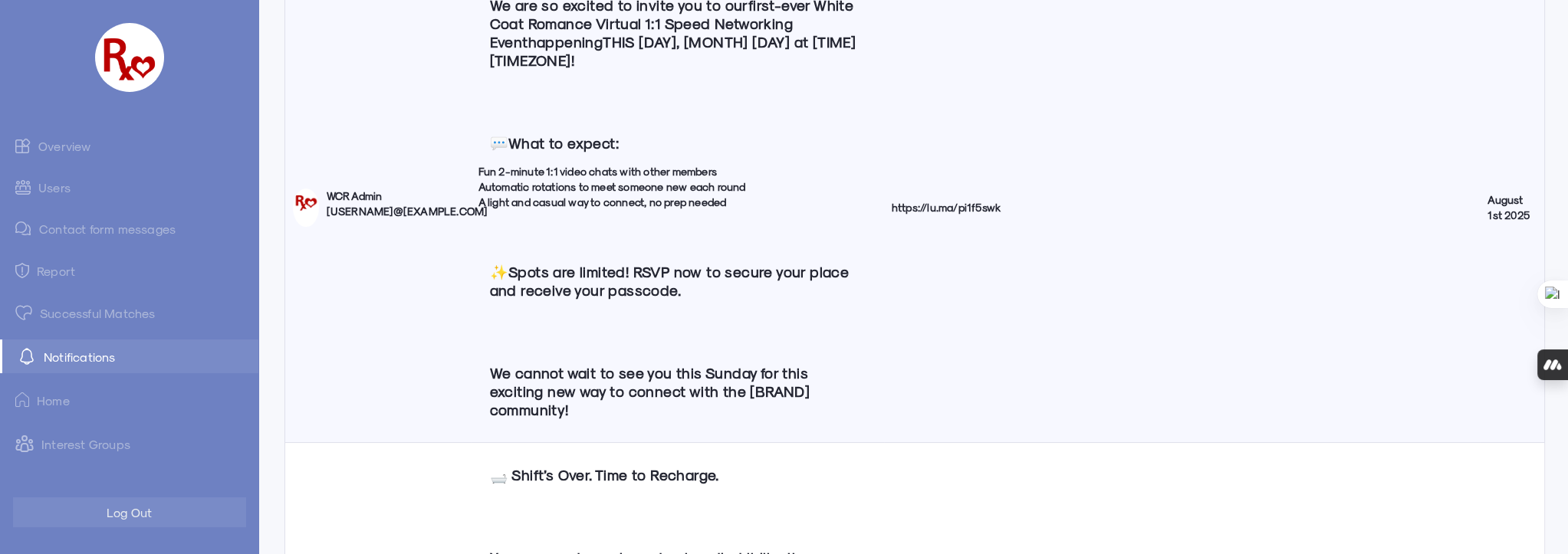 click on "Overview" 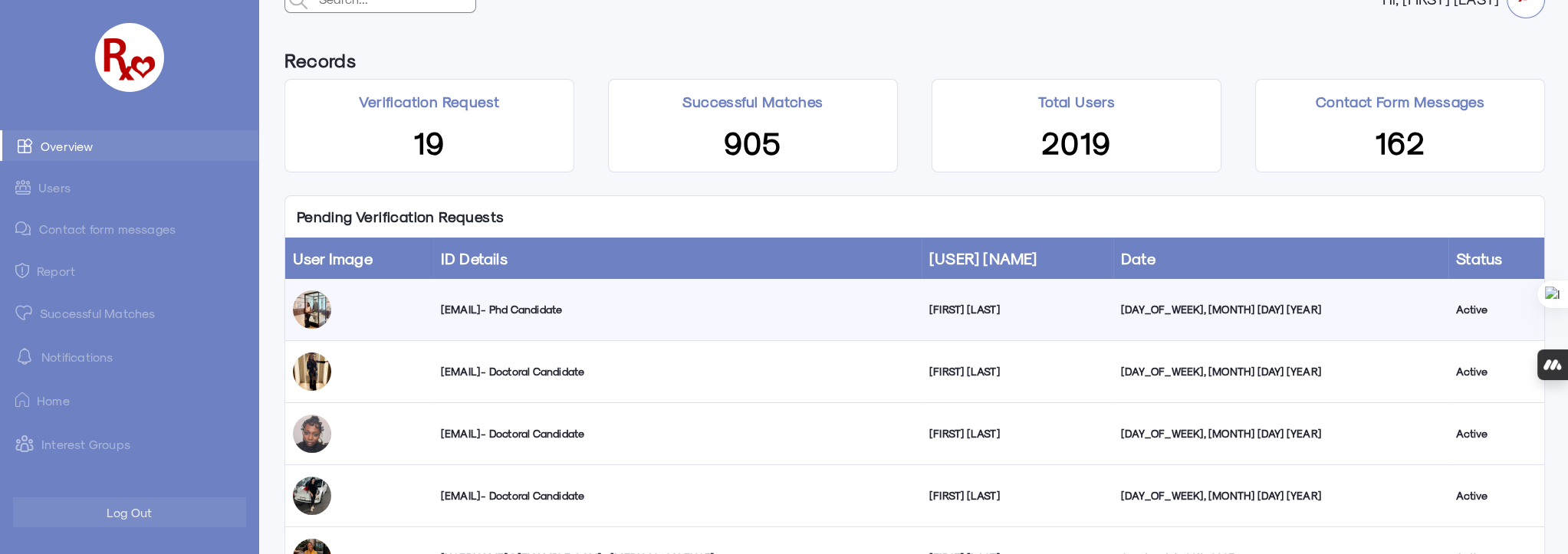 scroll, scrollTop: 69, scrollLeft: 0, axis: vertical 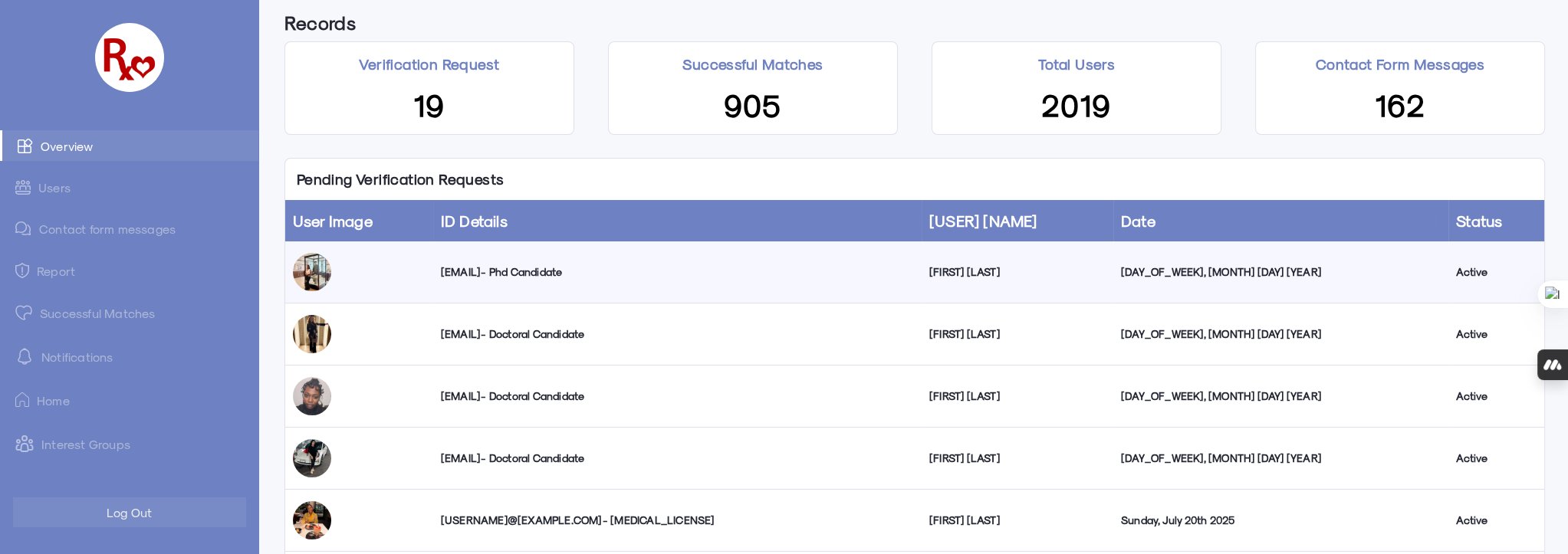 click on "[EMAIL] - Phd Candidate" 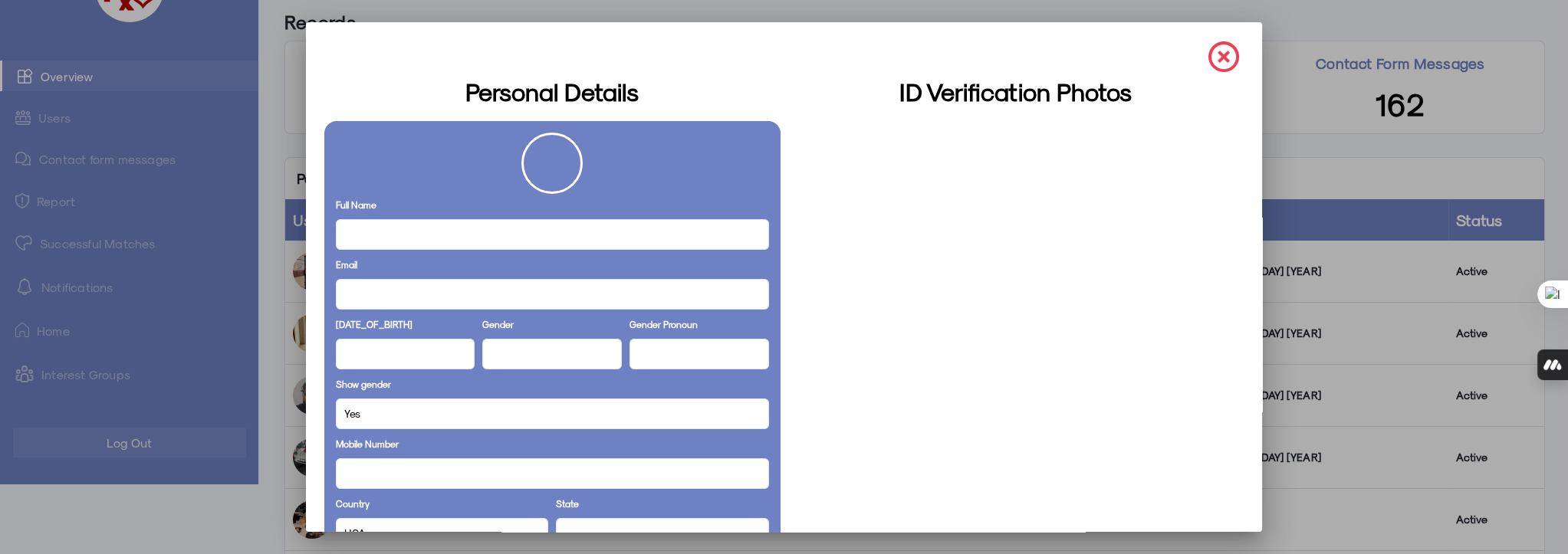 scroll, scrollTop: 0, scrollLeft: 0, axis: both 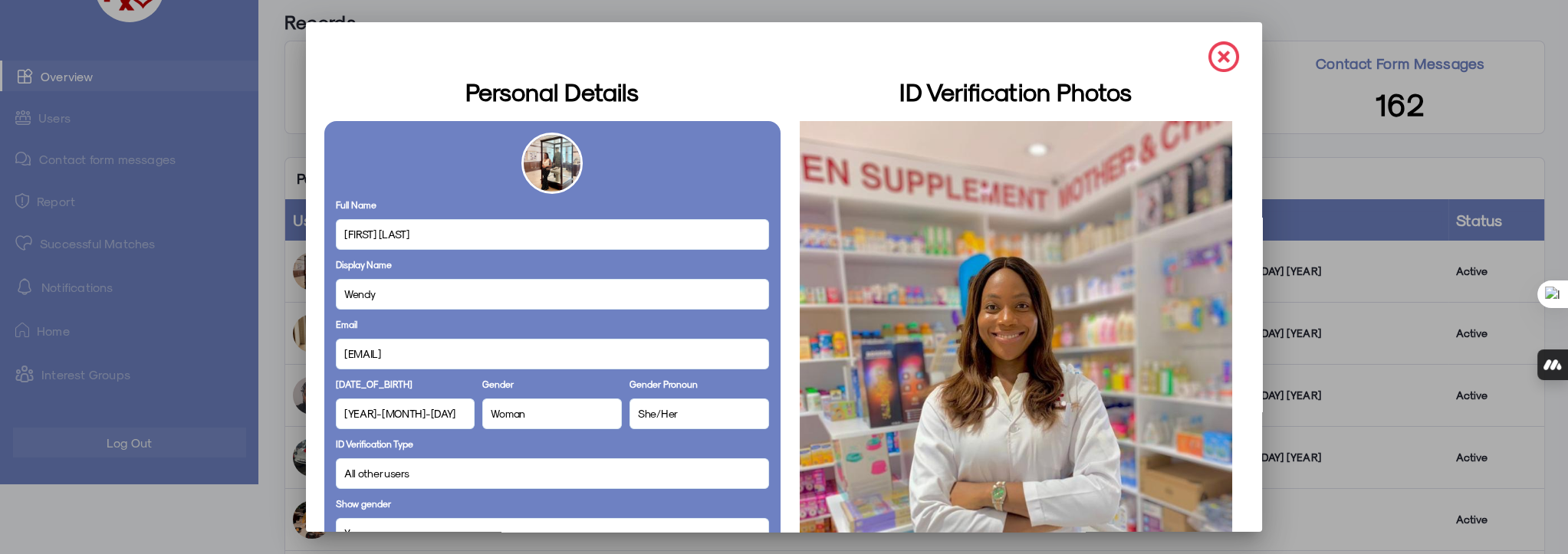 click at bounding box center [1224, 57] 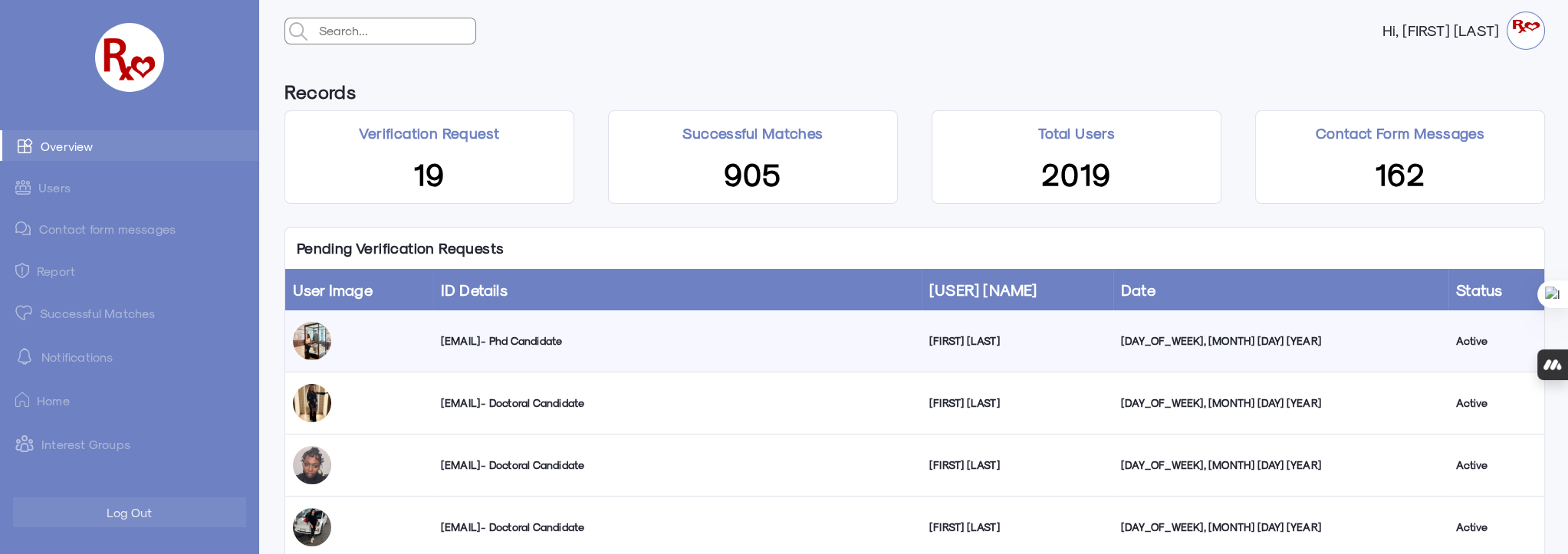 scroll, scrollTop: 69, scrollLeft: 0, axis: vertical 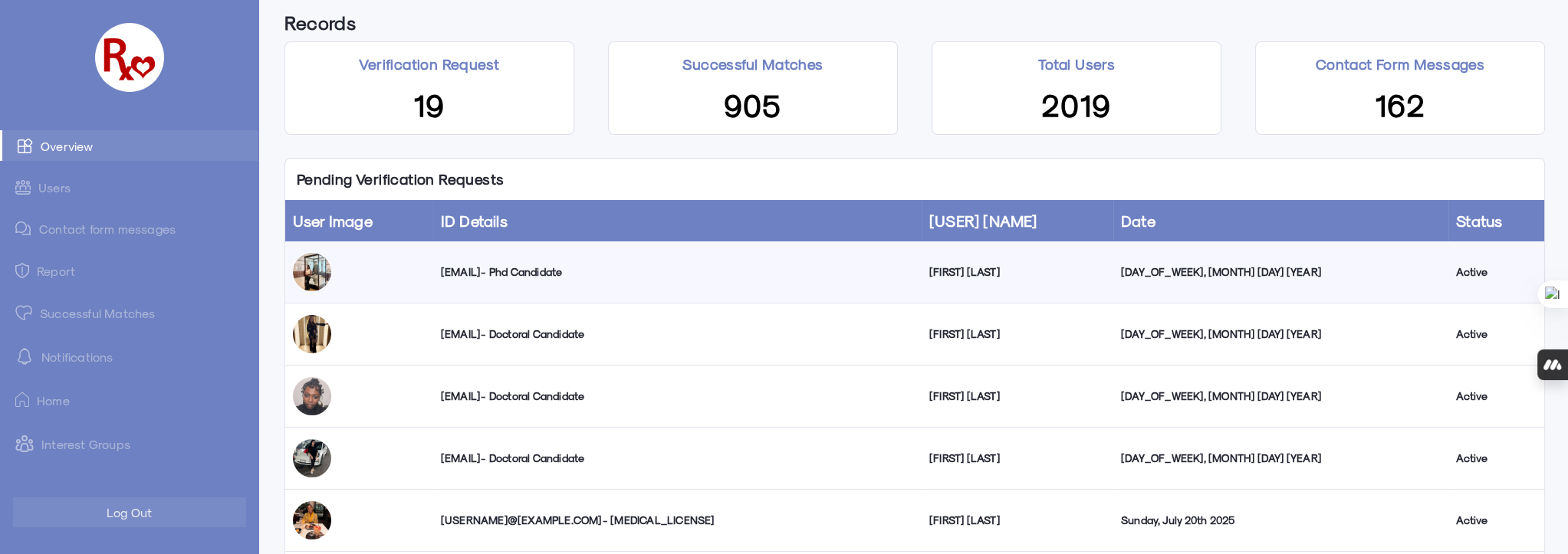 click on "Notifications" 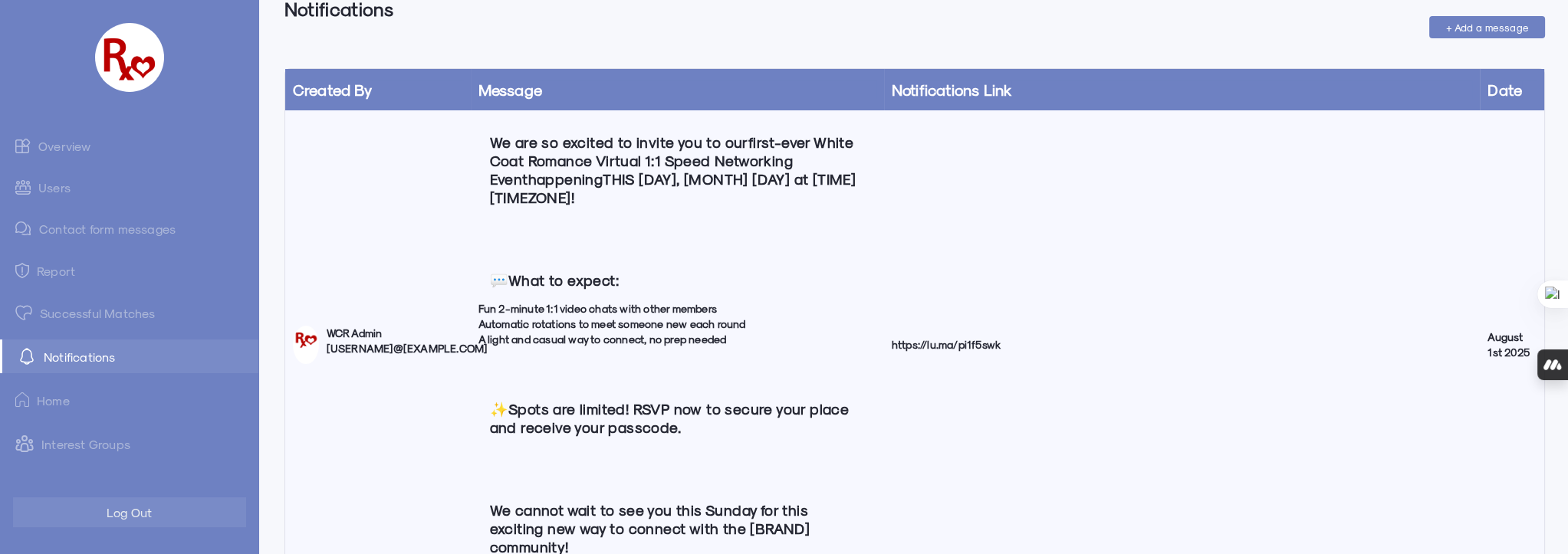 scroll, scrollTop: 0, scrollLeft: 0, axis: both 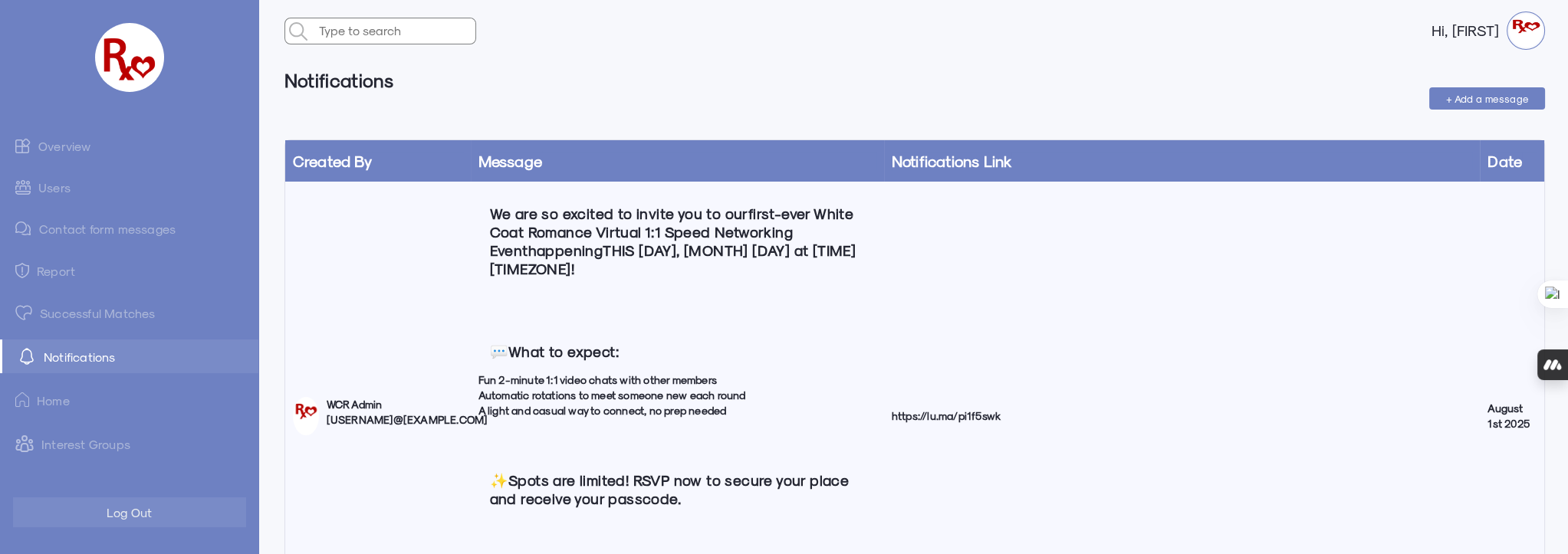 click on "+ Add a message" at bounding box center [1487, 98] 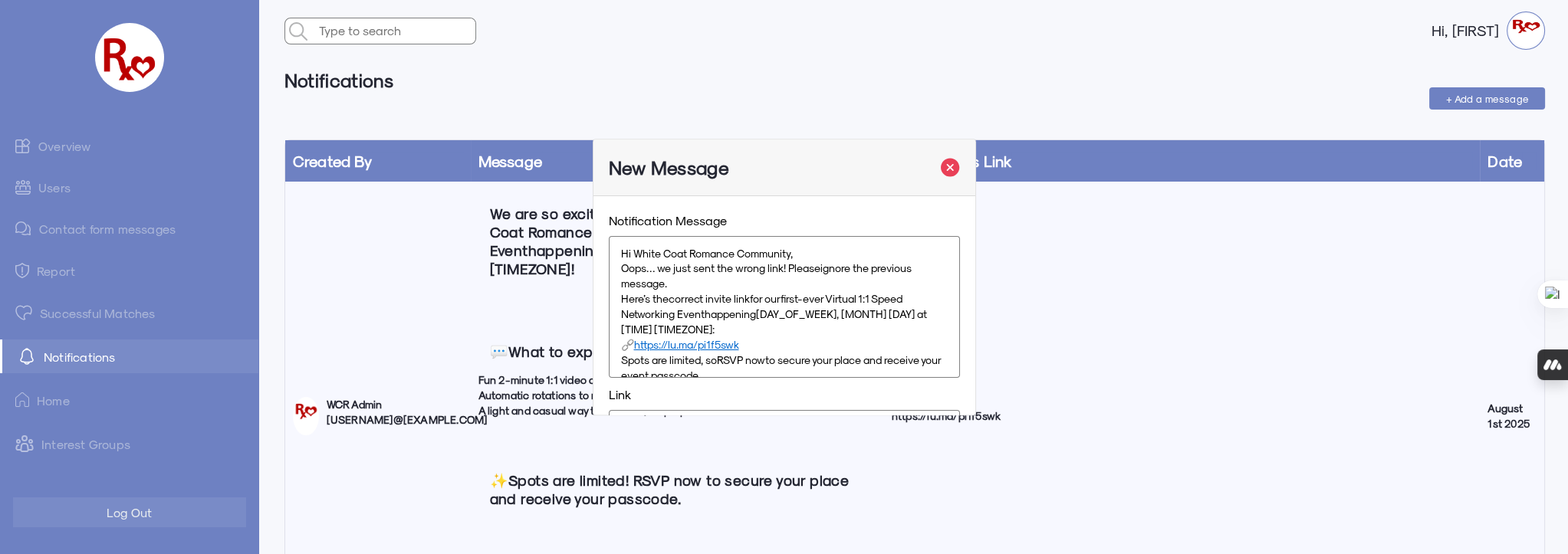 scroll, scrollTop: 0, scrollLeft: 0, axis: both 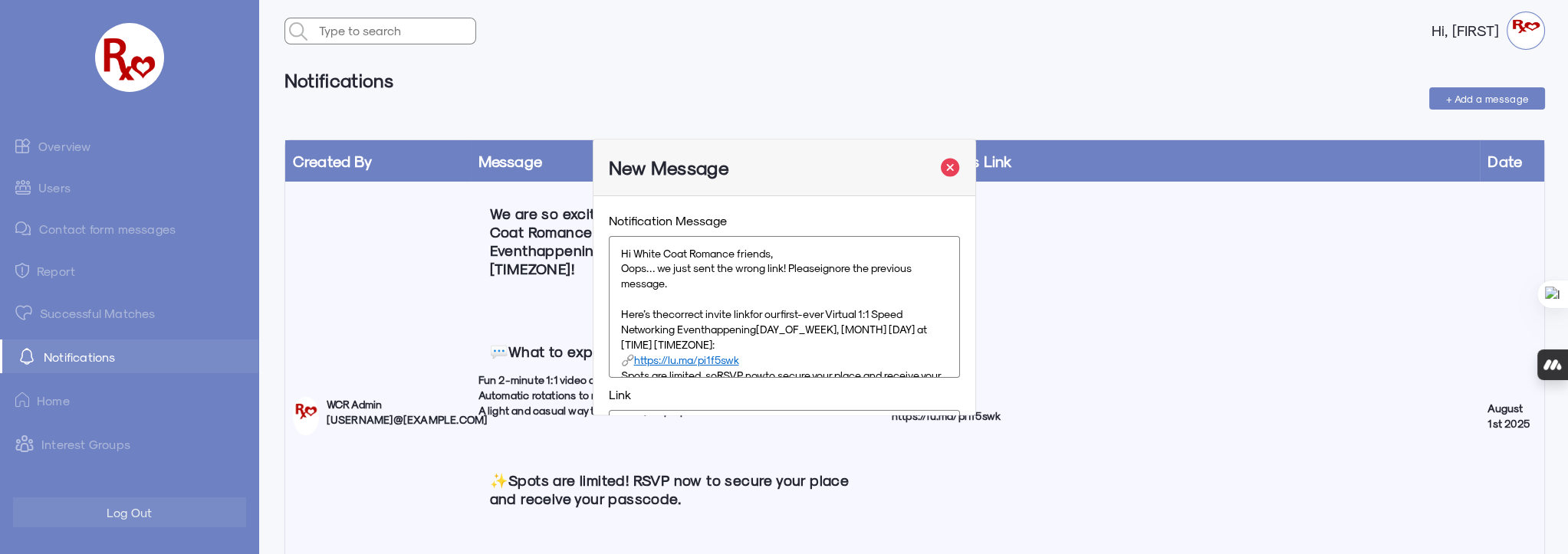 click on "Oops… we just sent the wrong link! Please  ignore the previous message ." 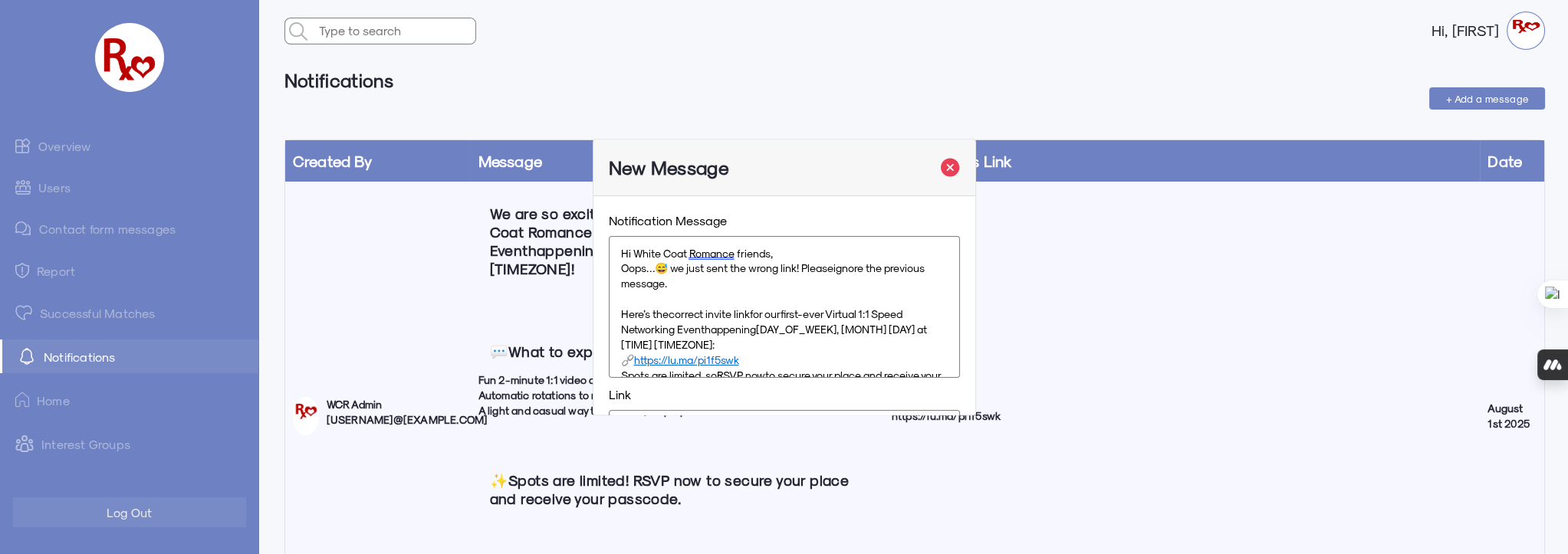 click on "Oops…😅 we just sent the wrong link! Please  ignore the previous message ." 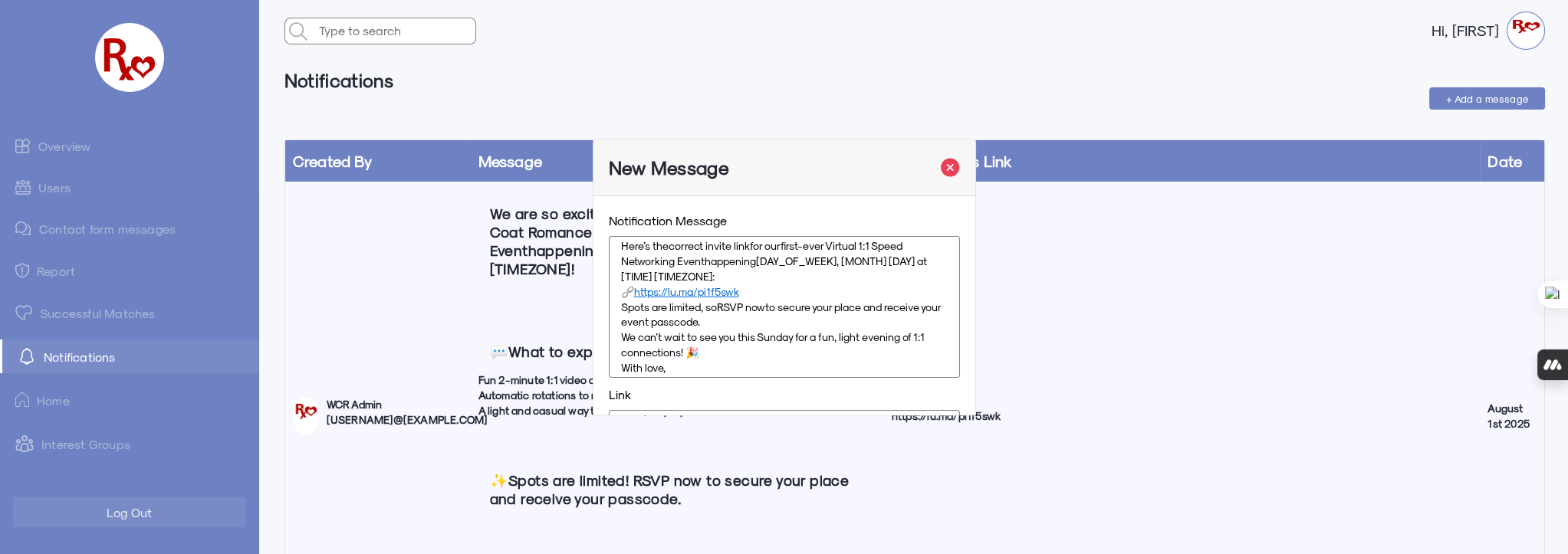 scroll, scrollTop: 69, scrollLeft: 0, axis: vertical 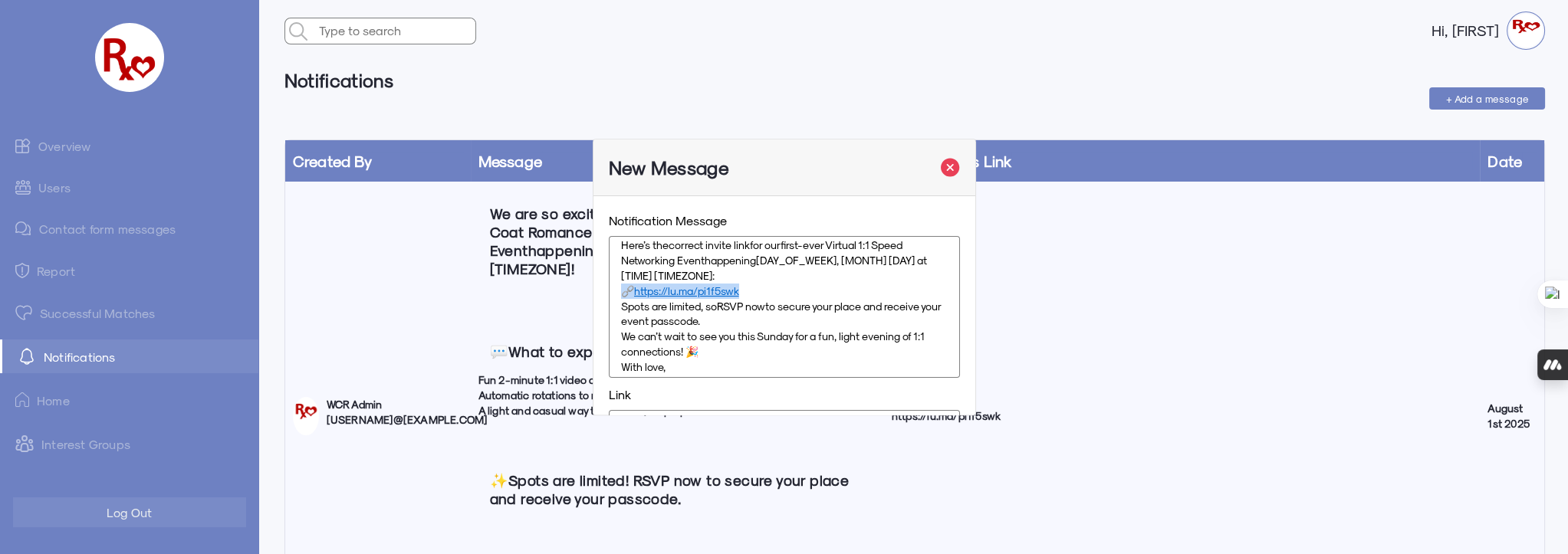 drag, startPoint x: 749, startPoint y: 289, endPoint x: 606, endPoint y: 288, distance: 143.0035 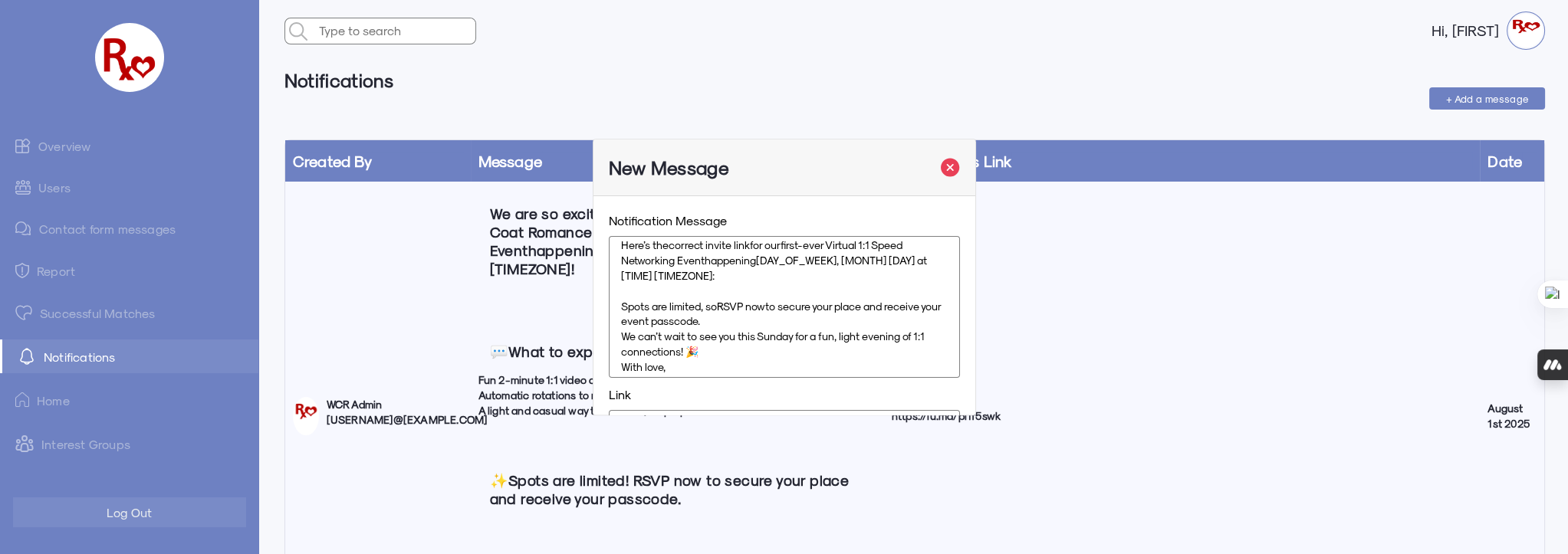 click on "Spots are limited, so  RSVP now  to secure your place and receive your event passcode." 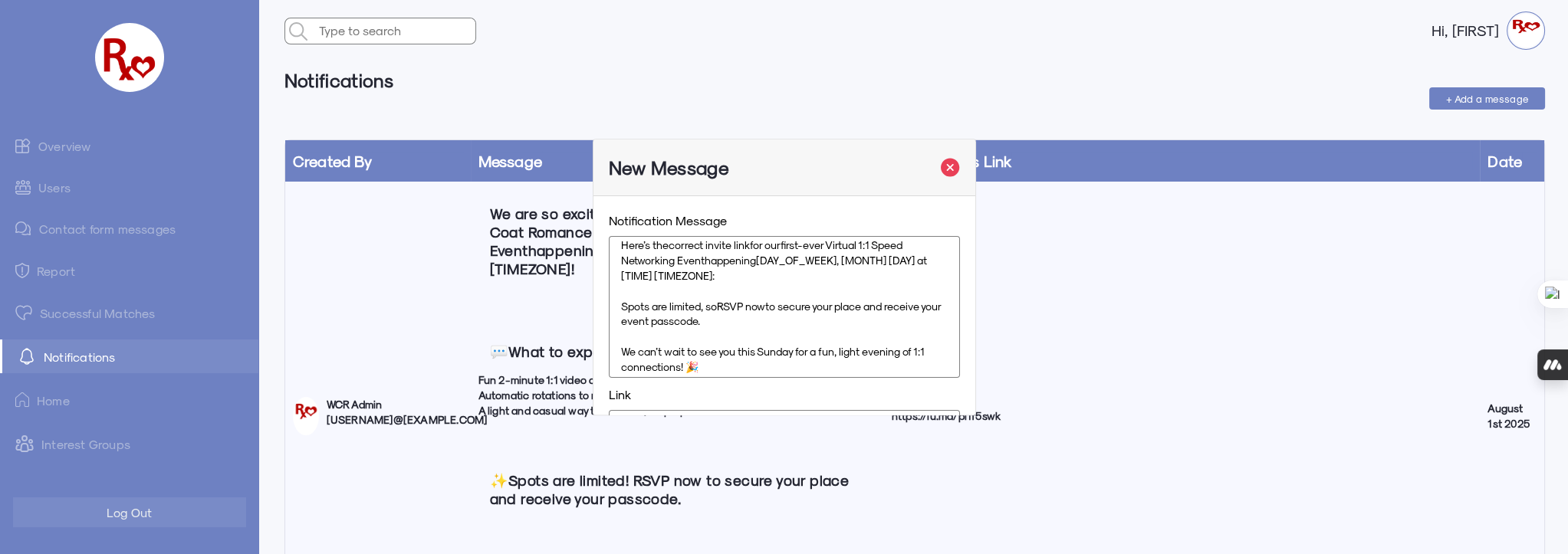 scroll, scrollTop: 106, scrollLeft: 0, axis: vertical 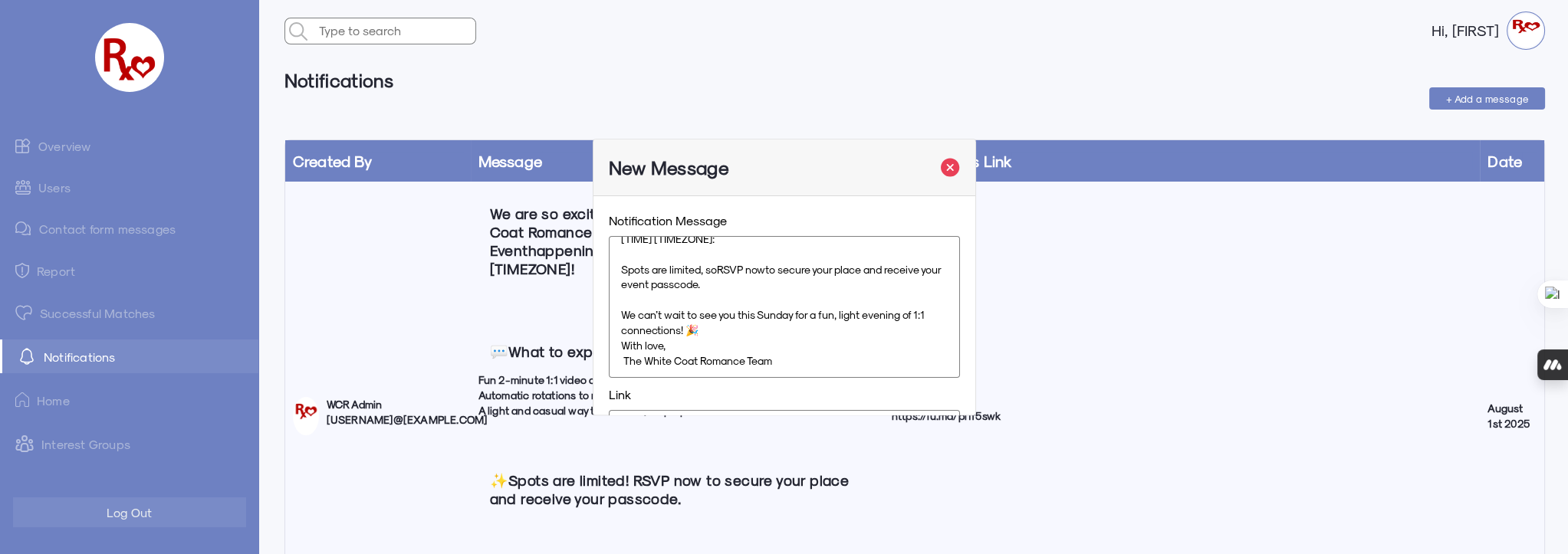 click on "We can’t wait to see you this Sunday for a fun, light evening of 1:1 connections! 🎉" 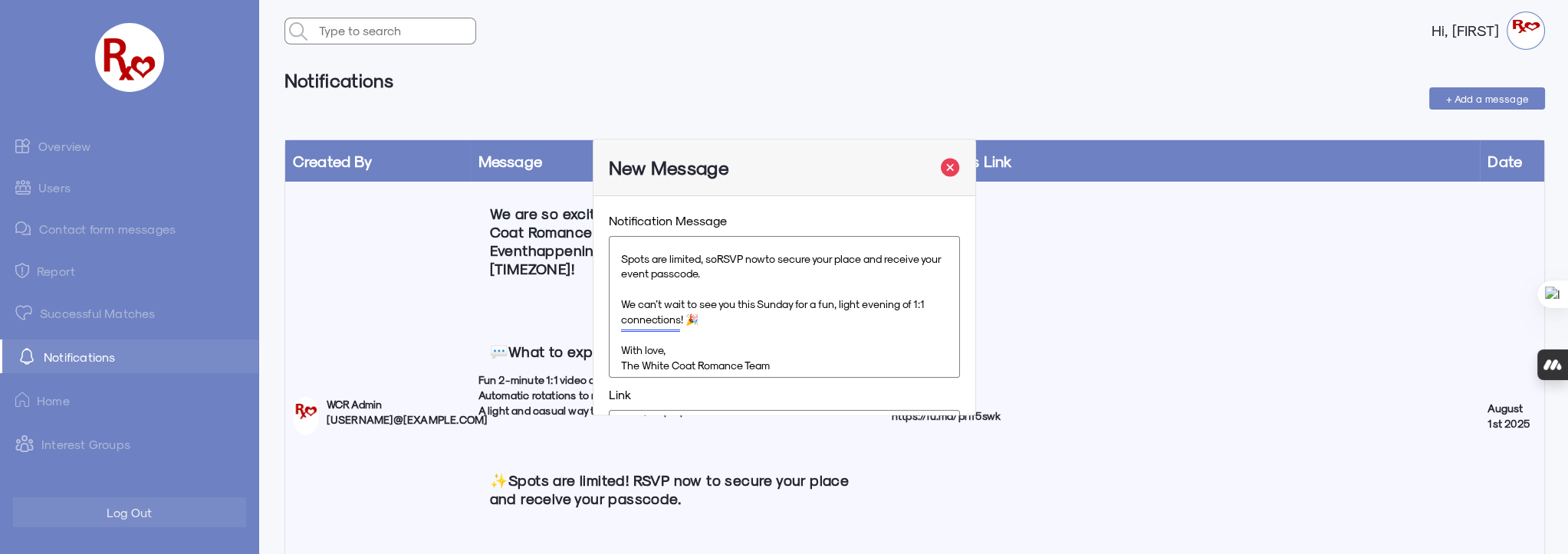 scroll, scrollTop: 120, scrollLeft: 0, axis: vertical 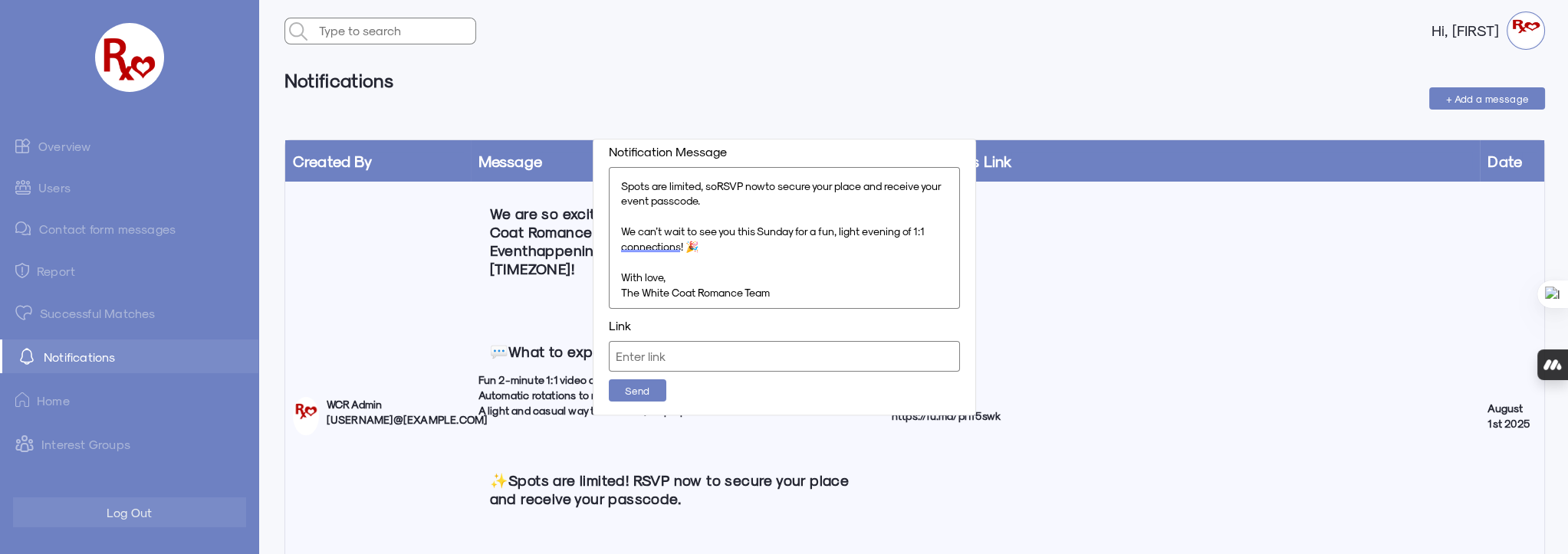 click 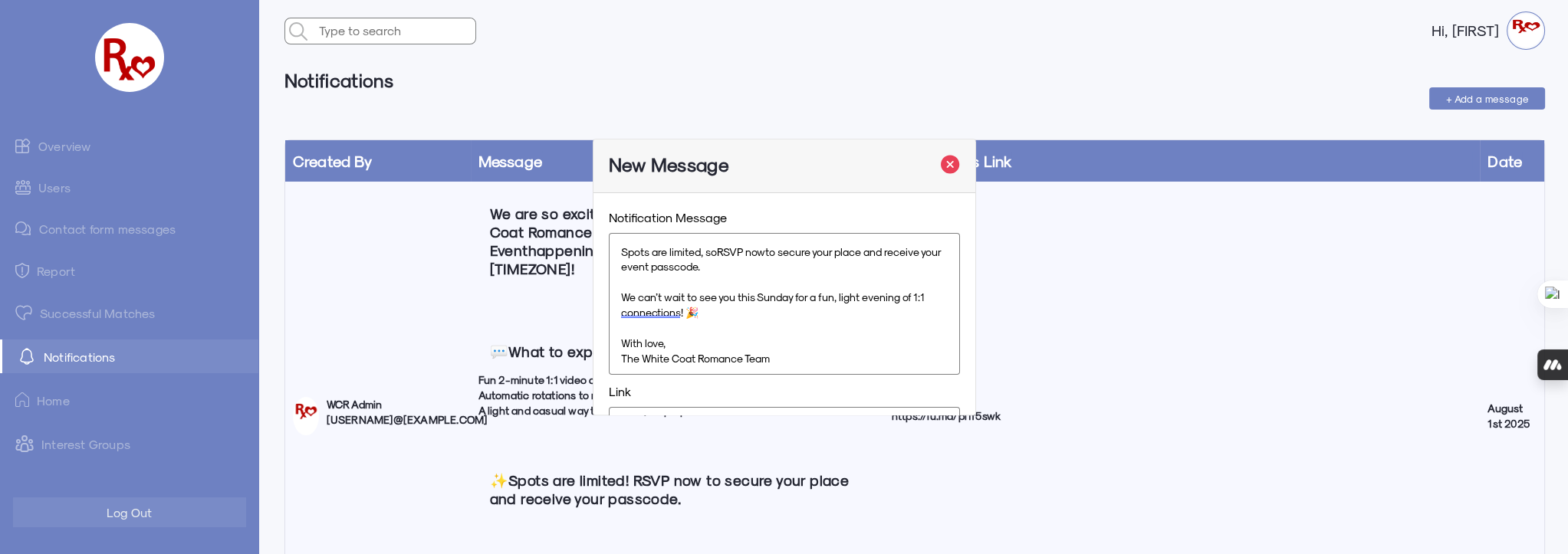 scroll, scrollTop: 0, scrollLeft: 0, axis: both 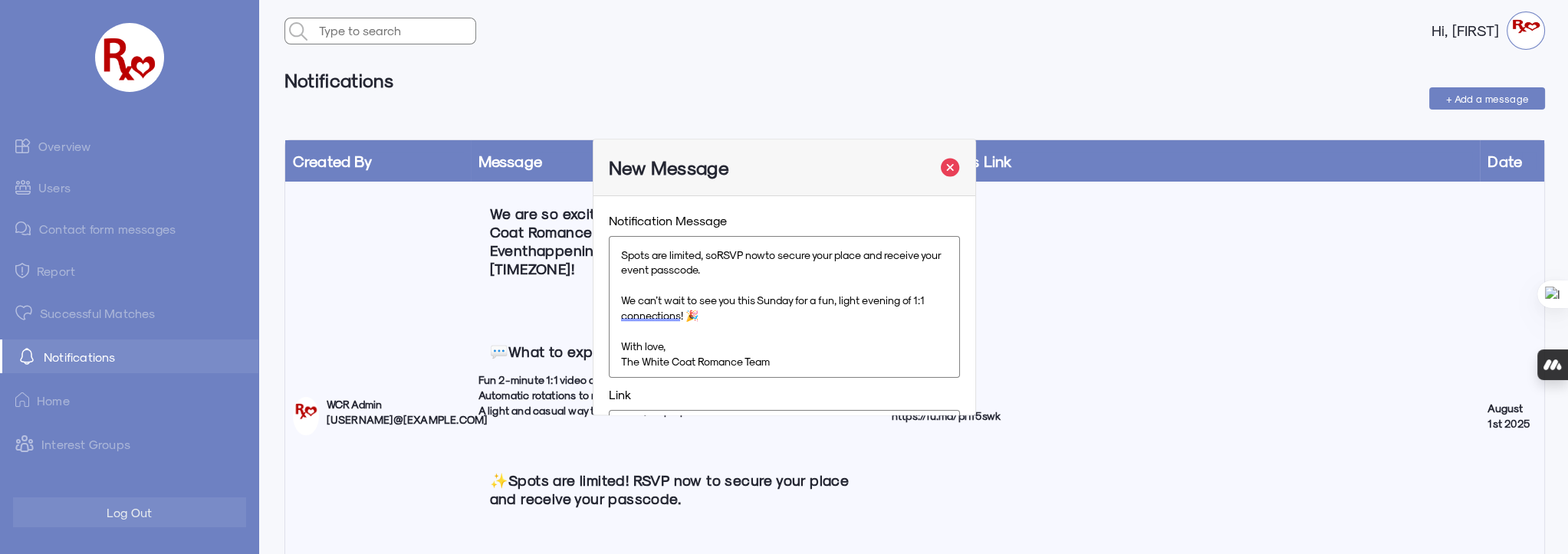type on "https://lu.ma/pi1f5swk" 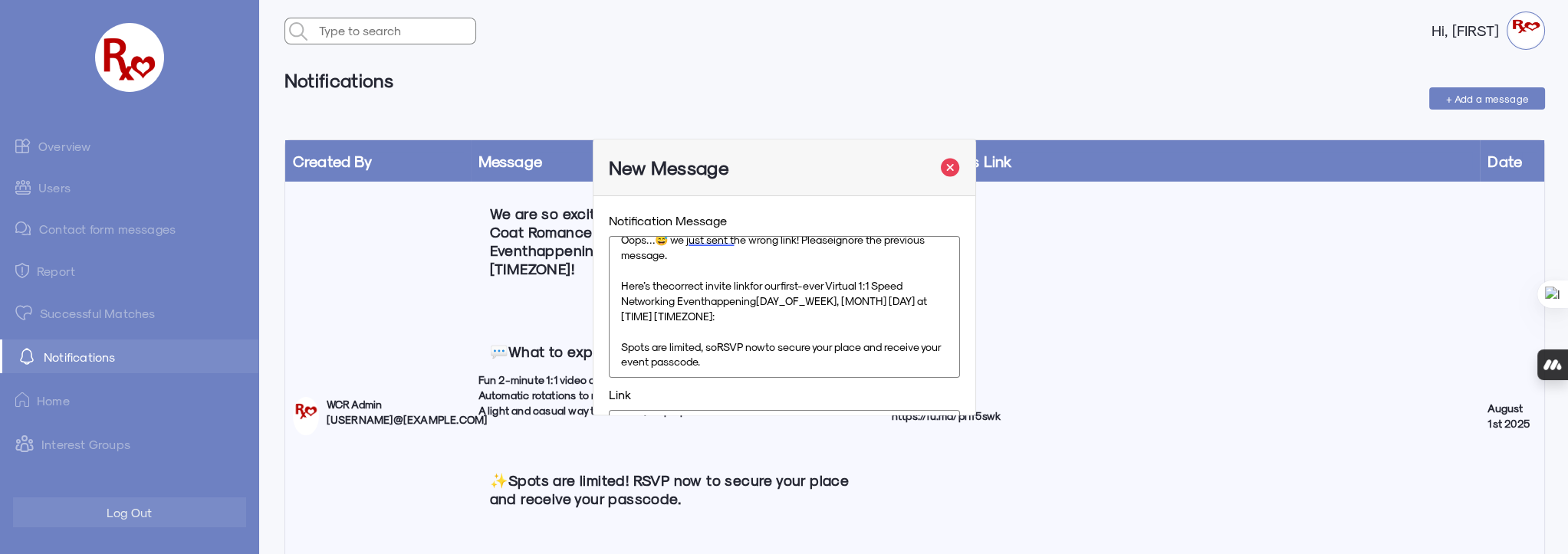 scroll, scrollTop: 0, scrollLeft: 0, axis: both 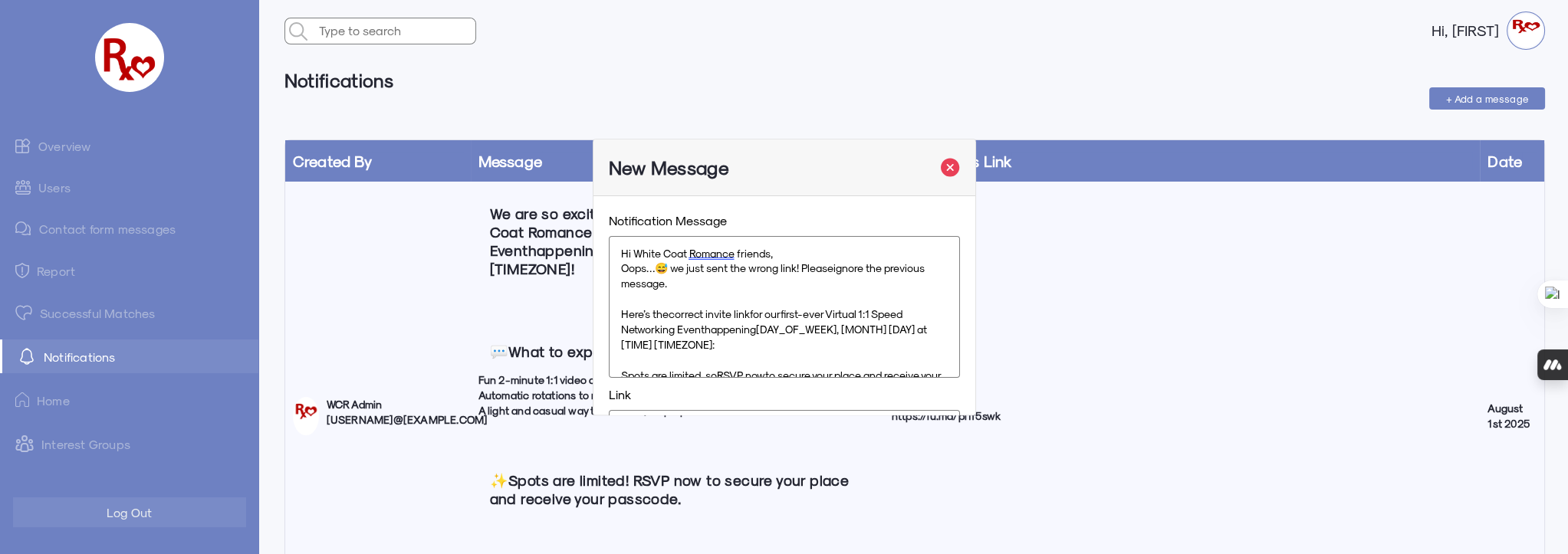 click on "Oops…😅 we just sent the wrong link! Please  ignore the previous message ." 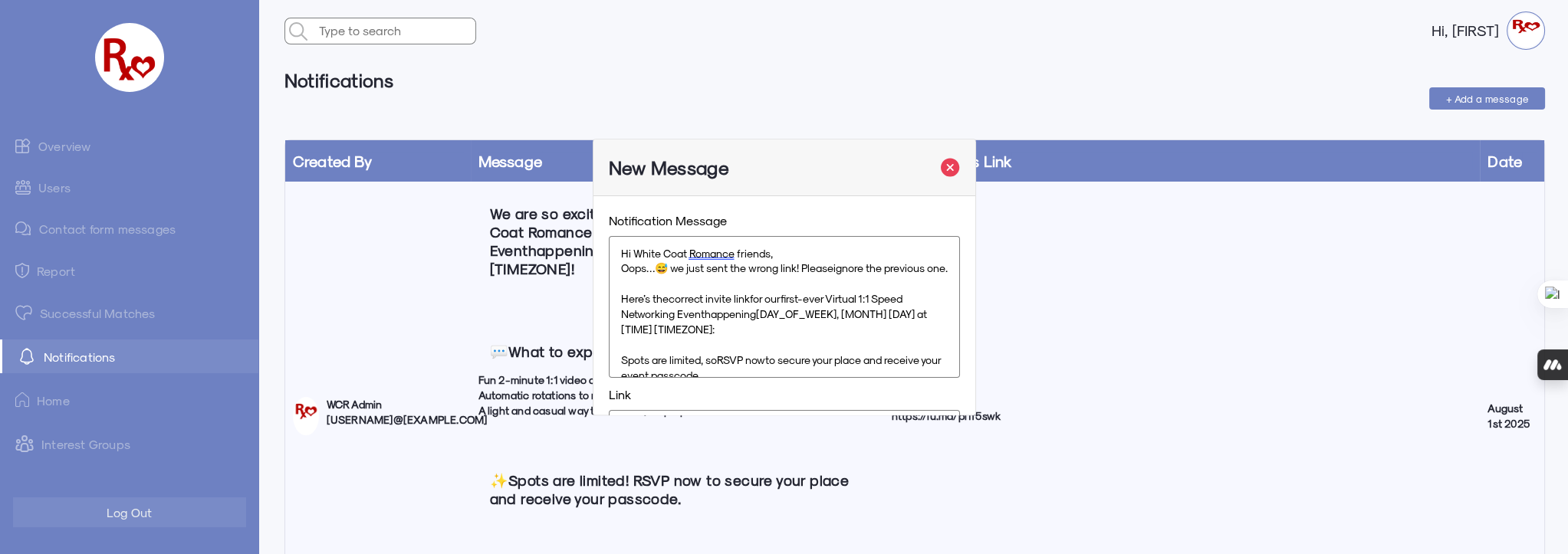 click on "Here’s the  correct invite link  for our  first-ever Virtual 1:1 Speed Networking Event  happening  THIS Sunday, [DATE] at 5 PM PT / 8 PM ET :" 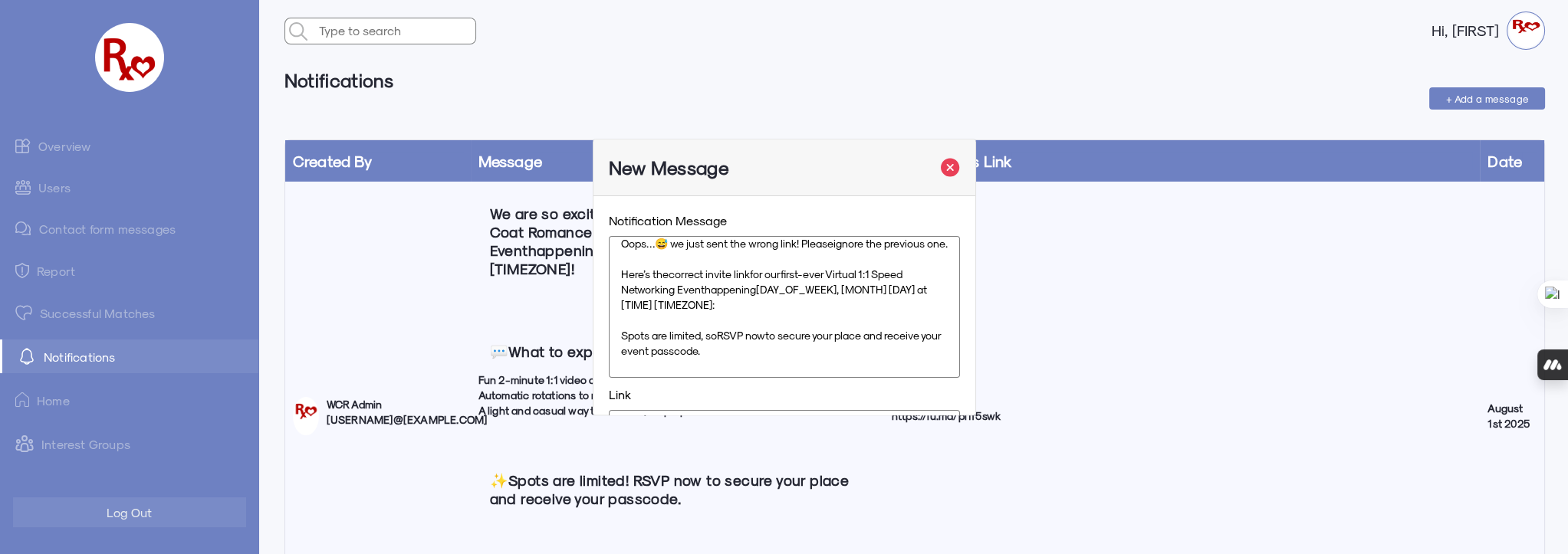 scroll, scrollTop: 26, scrollLeft: 0, axis: vertical 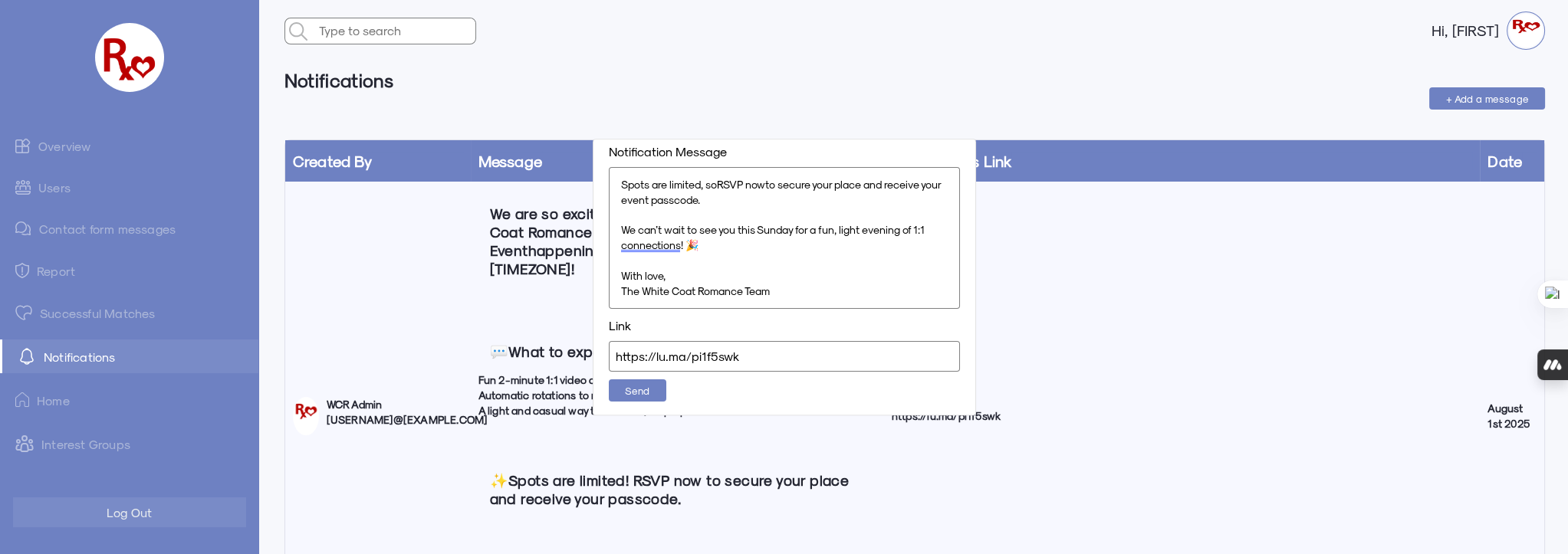 click on "Send" at bounding box center [637, 390] 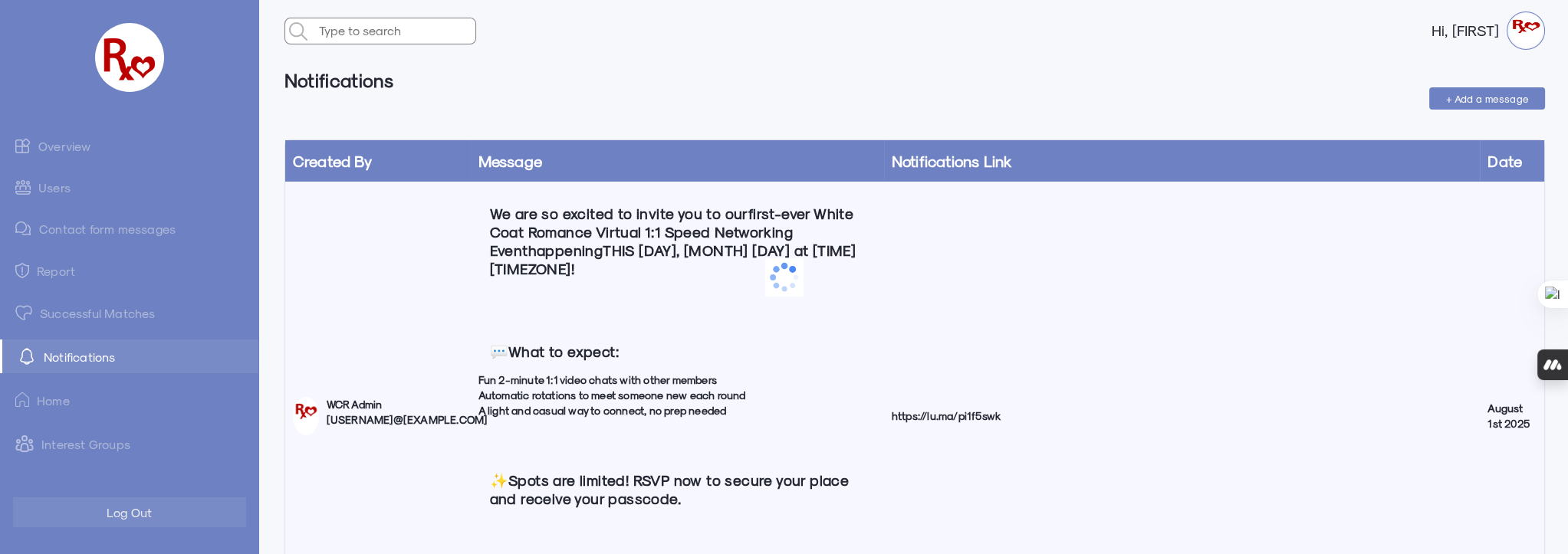 scroll, scrollTop: 0, scrollLeft: 0, axis: both 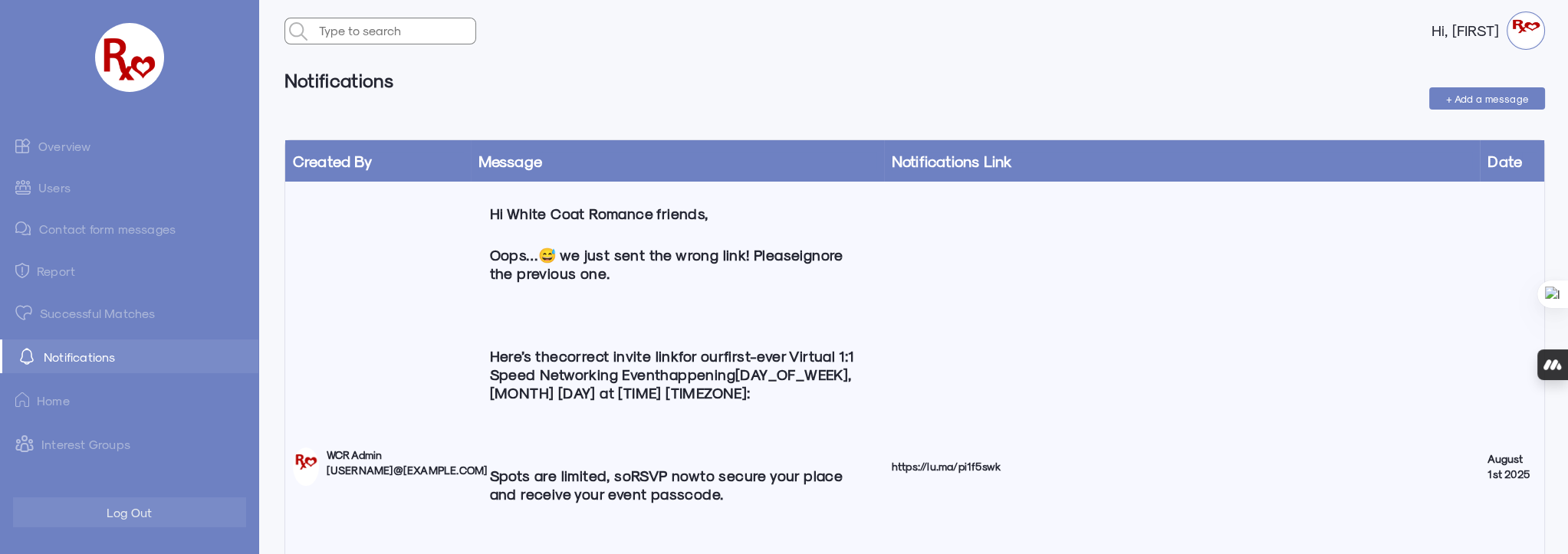 click on "Overview" 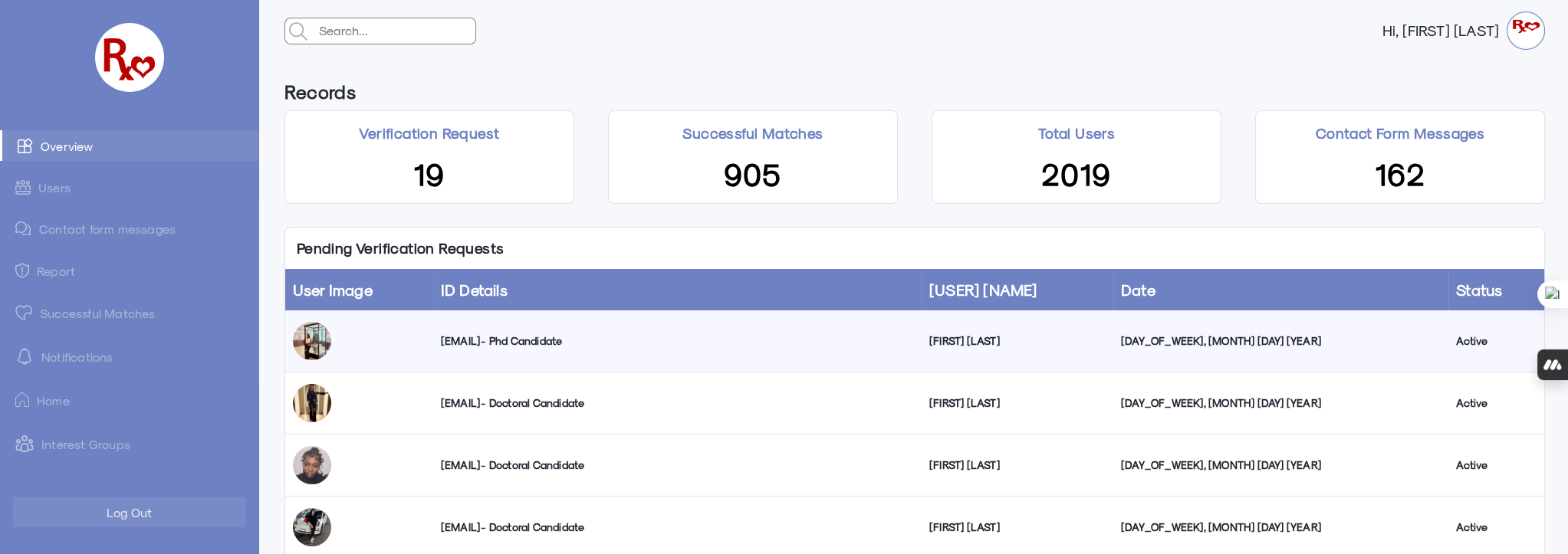click on "Successful Matches" 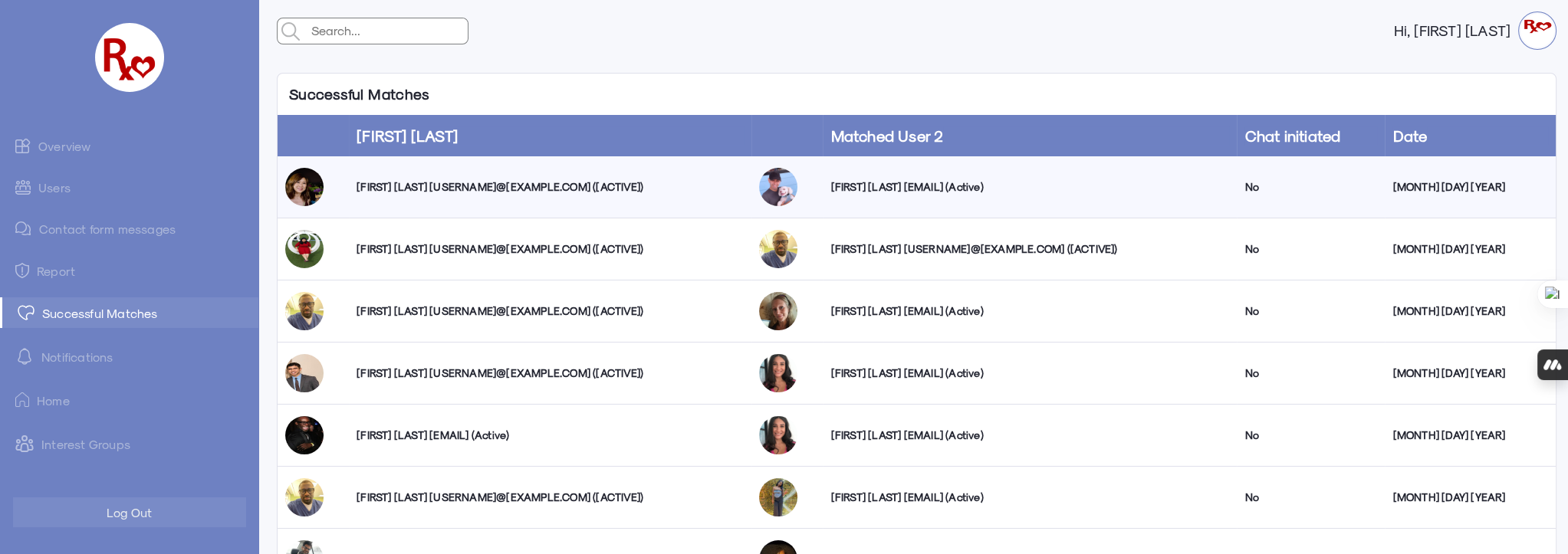 click on "Users" 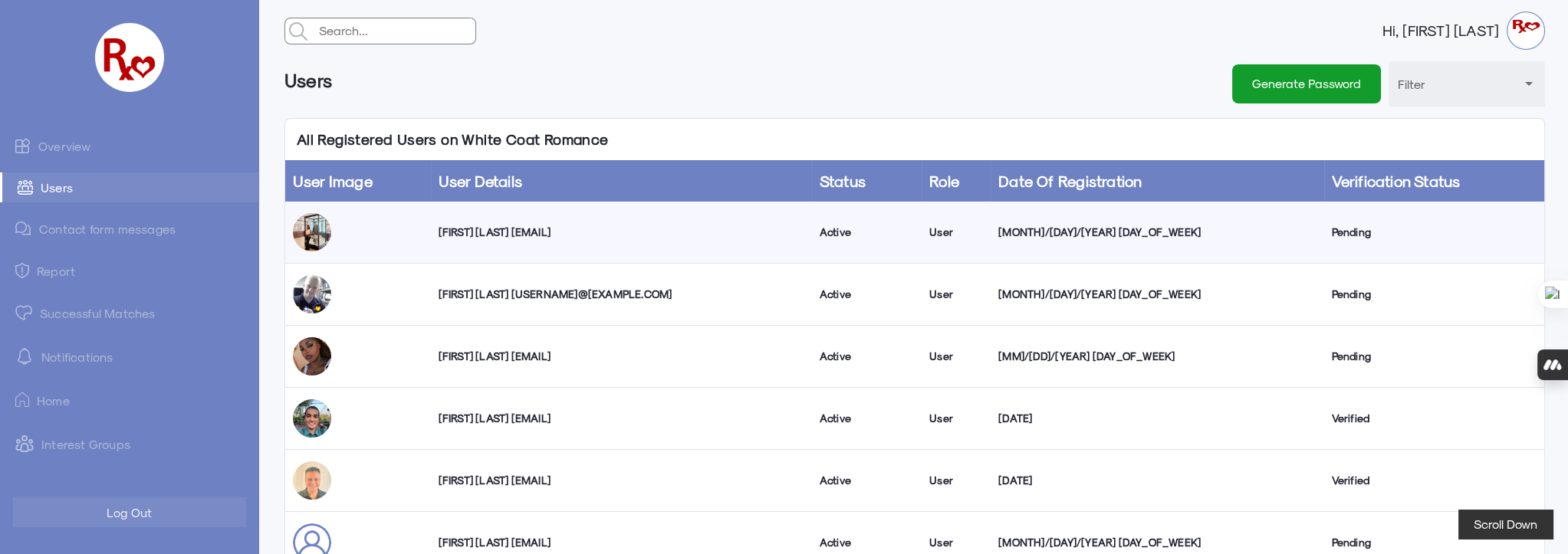 click on "Overview" 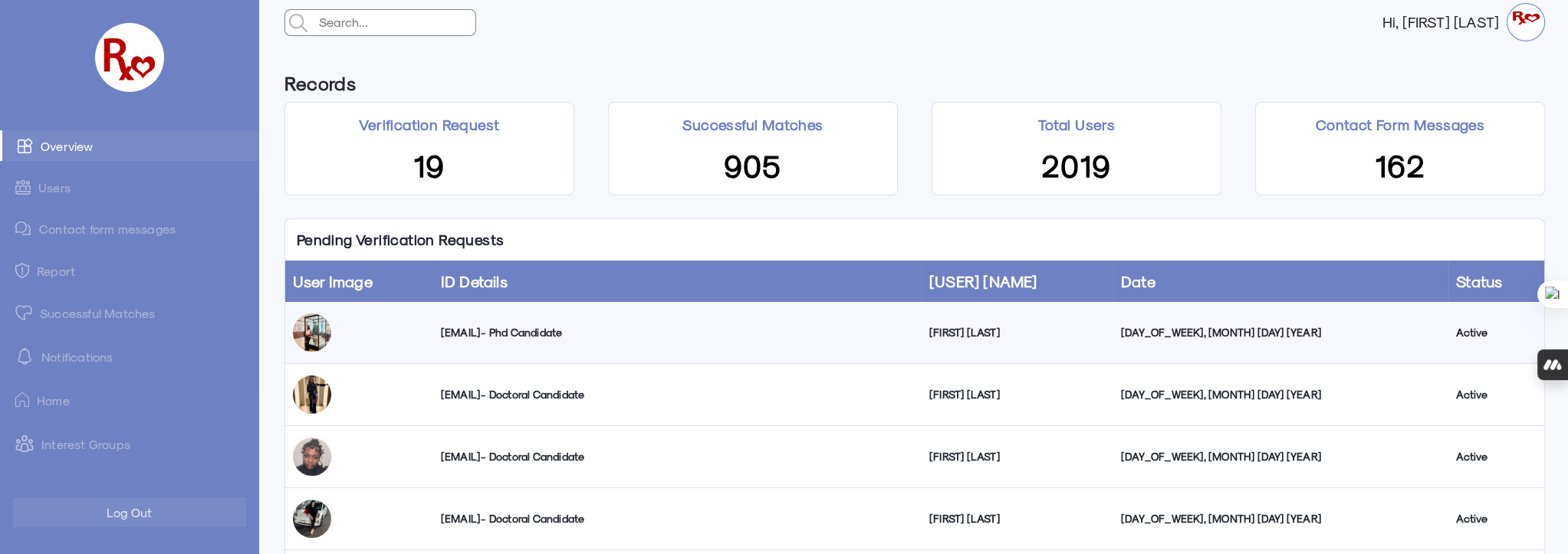 scroll, scrollTop: 0, scrollLeft: 0, axis: both 